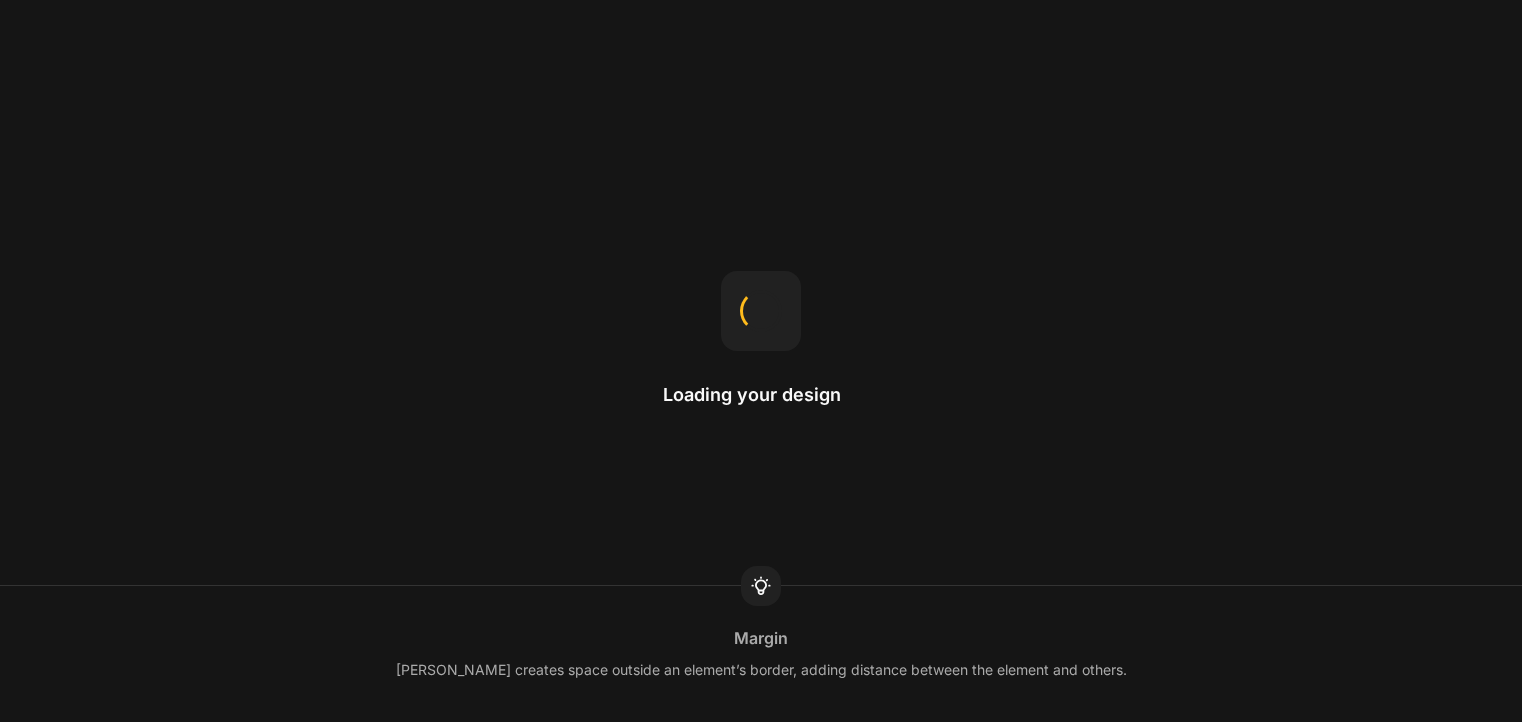 scroll, scrollTop: 0, scrollLeft: 0, axis: both 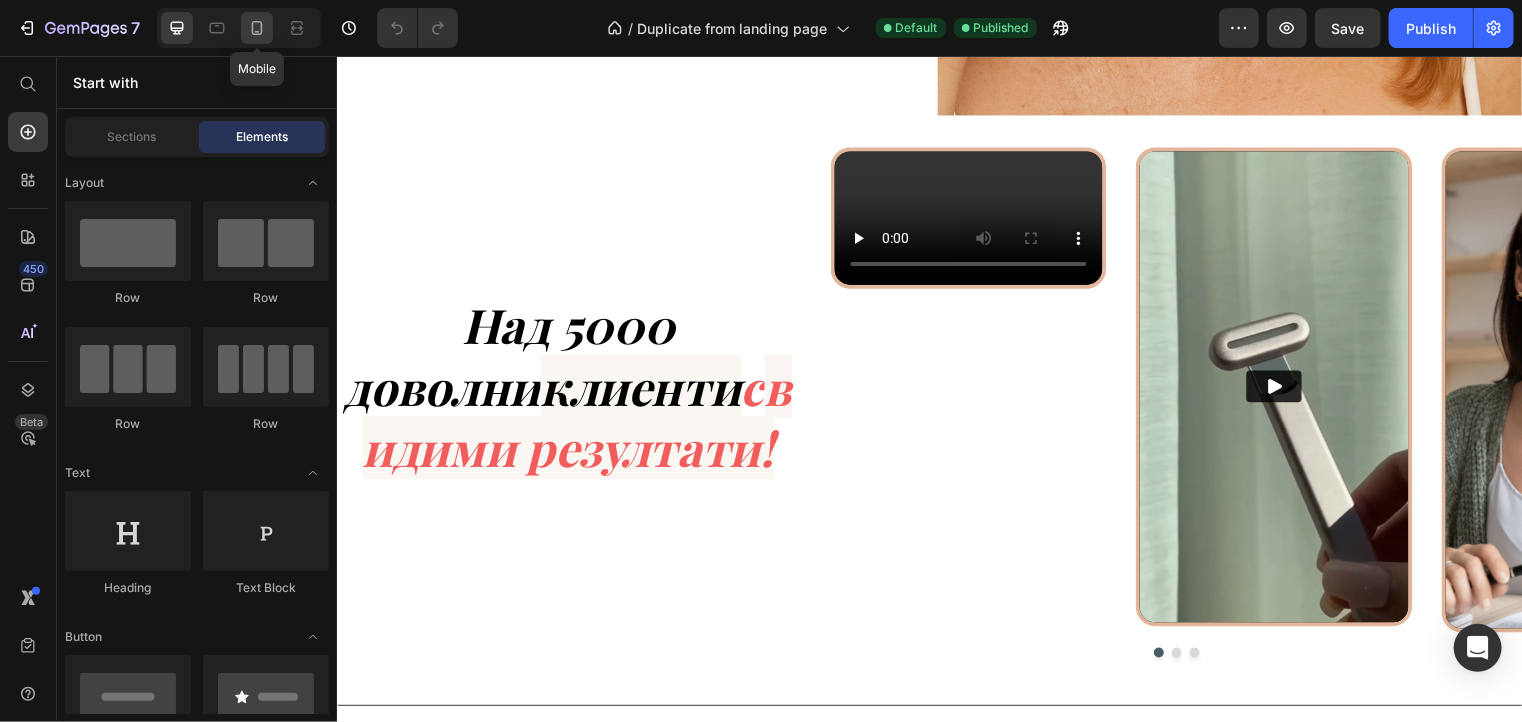click 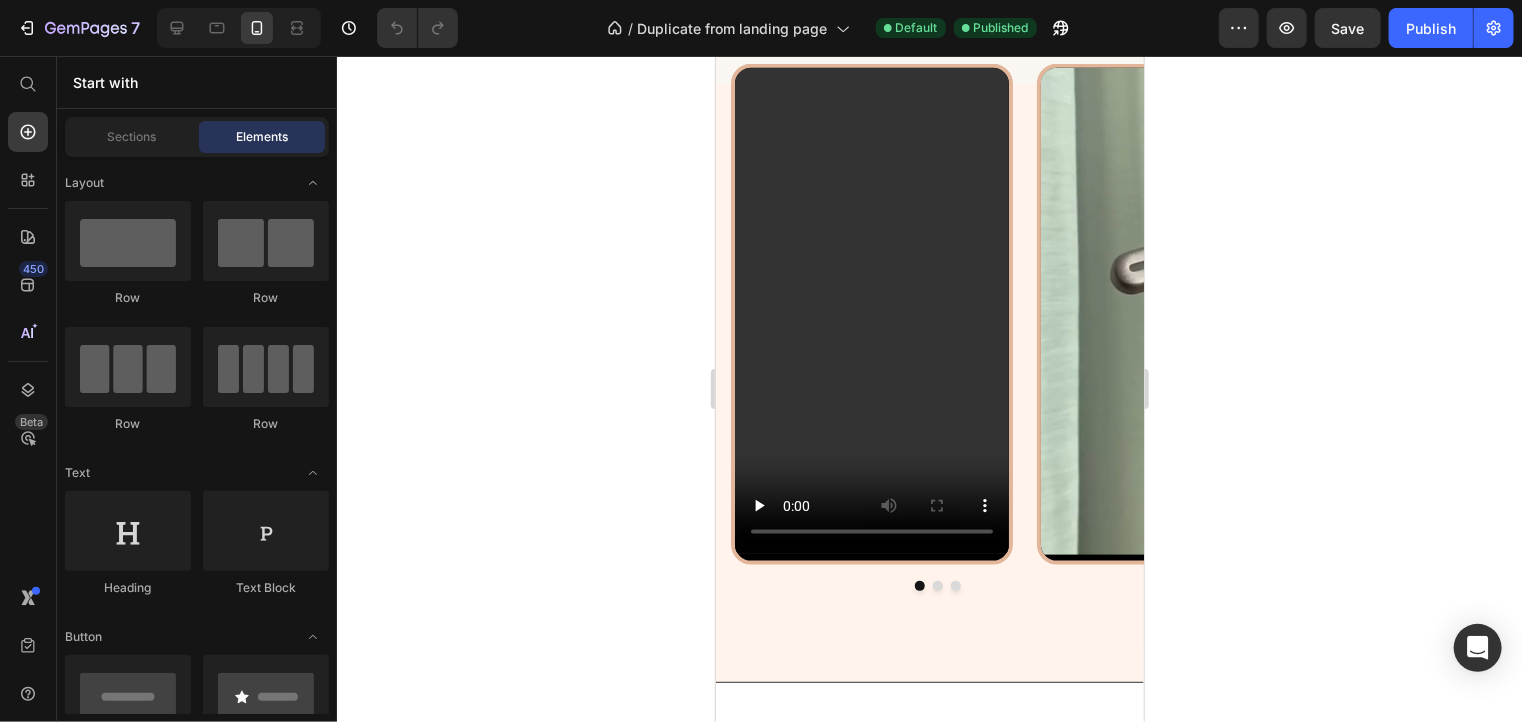 scroll, scrollTop: 1053, scrollLeft: 0, axis: vertical 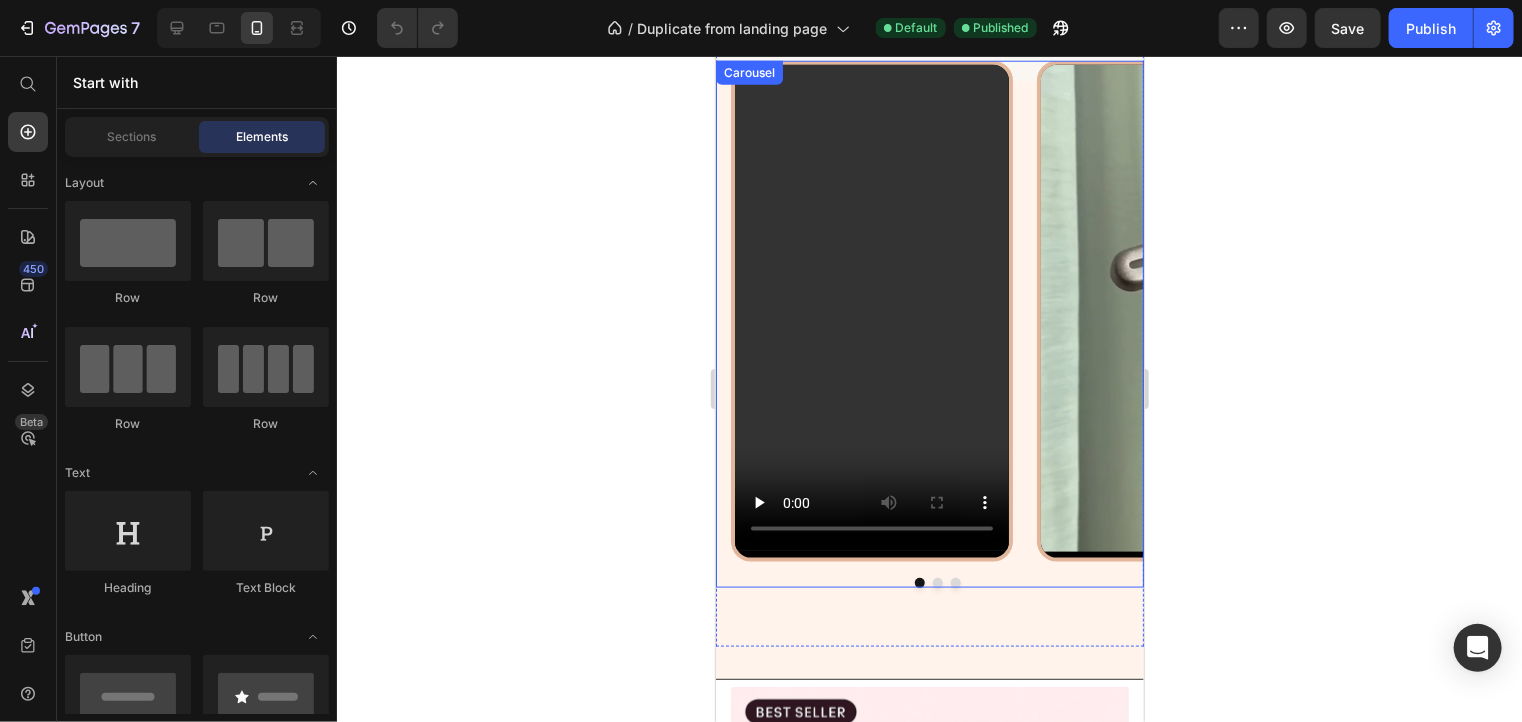 click at bounding box center [937, 582] 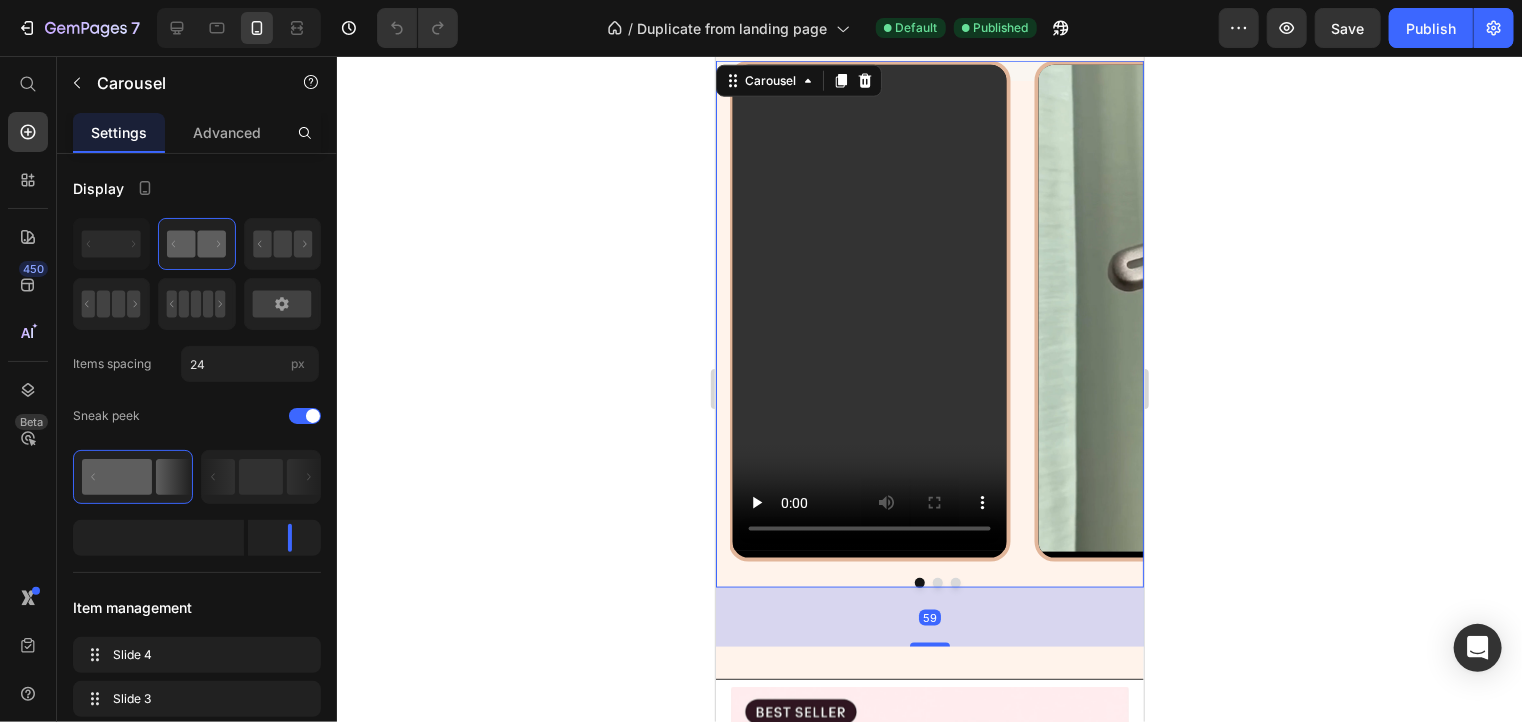 click at bounding box center (937, 582) 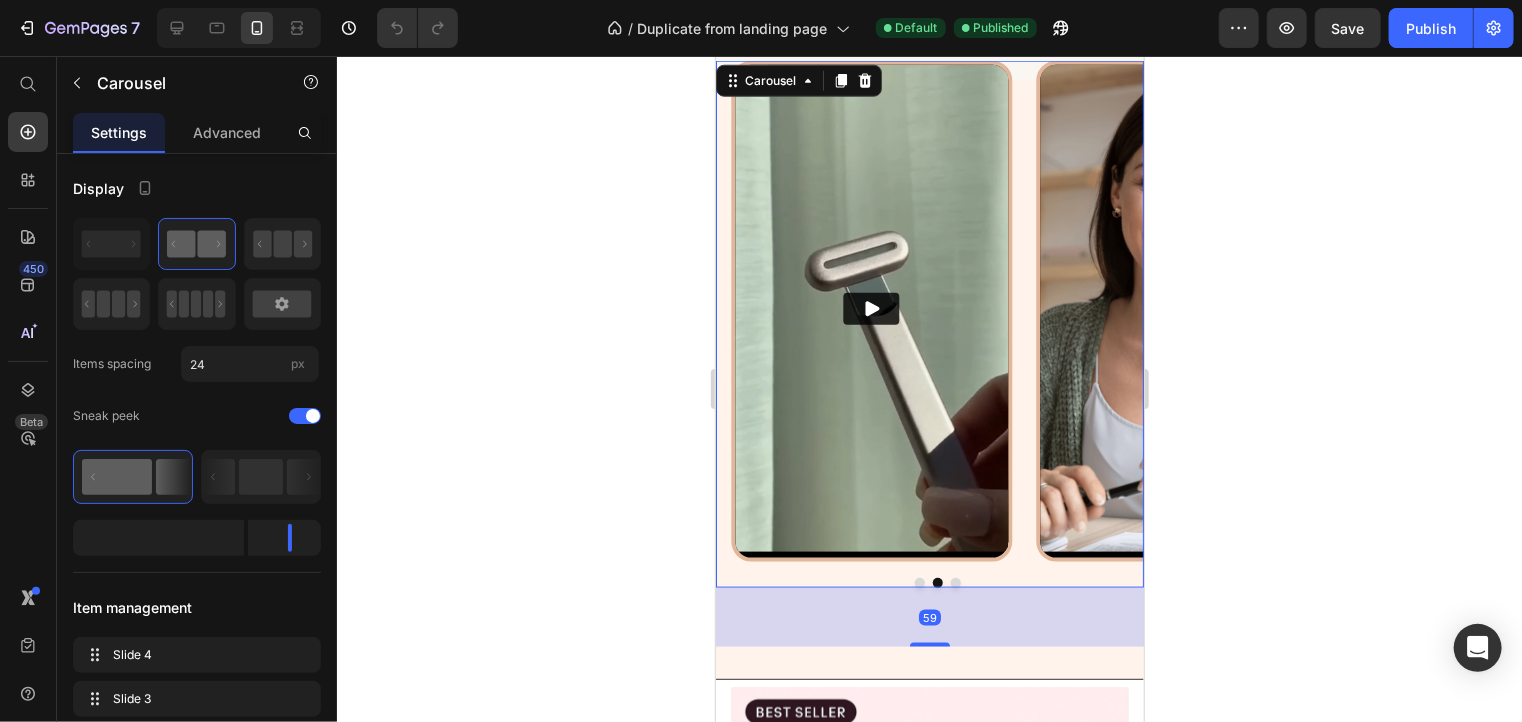 click at bounding box center [955, 582] 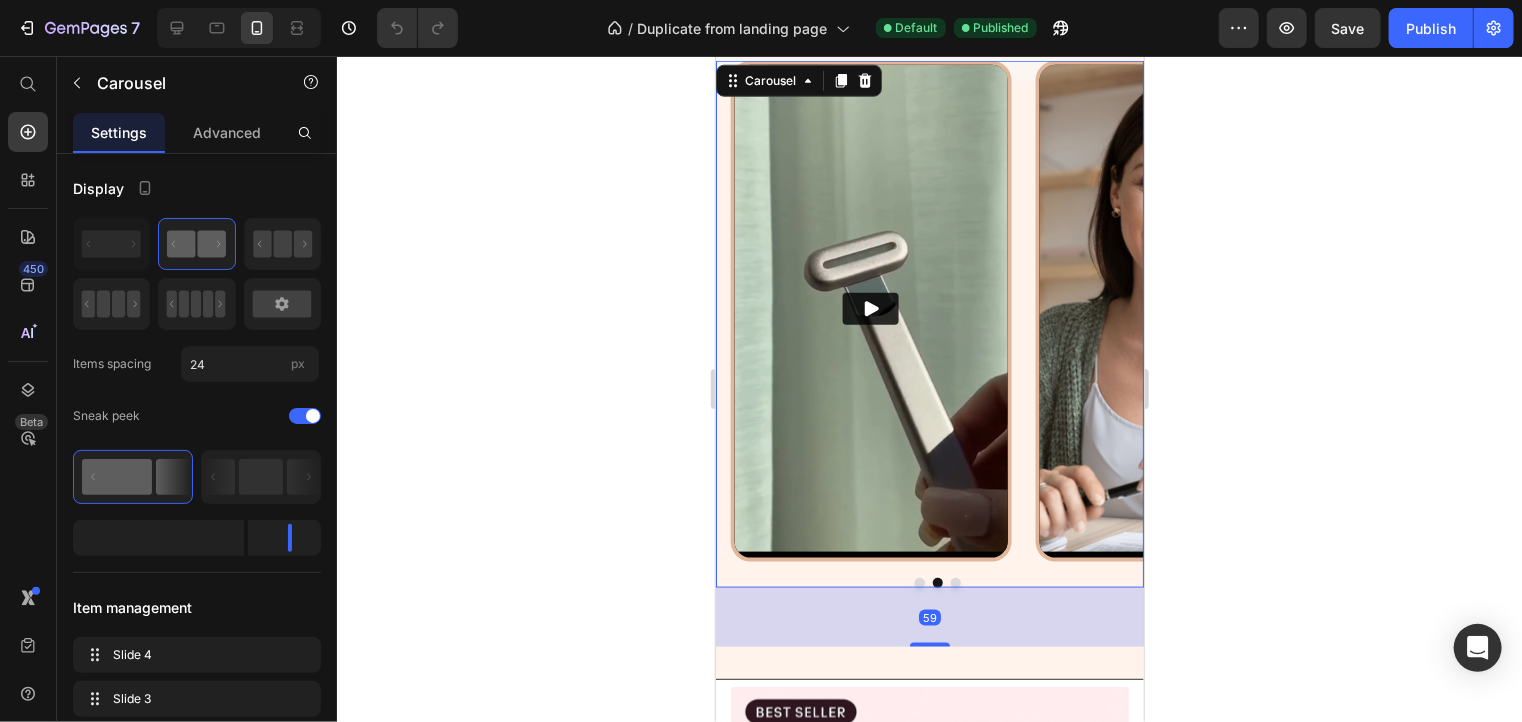 click at bounding box center (955, 582) 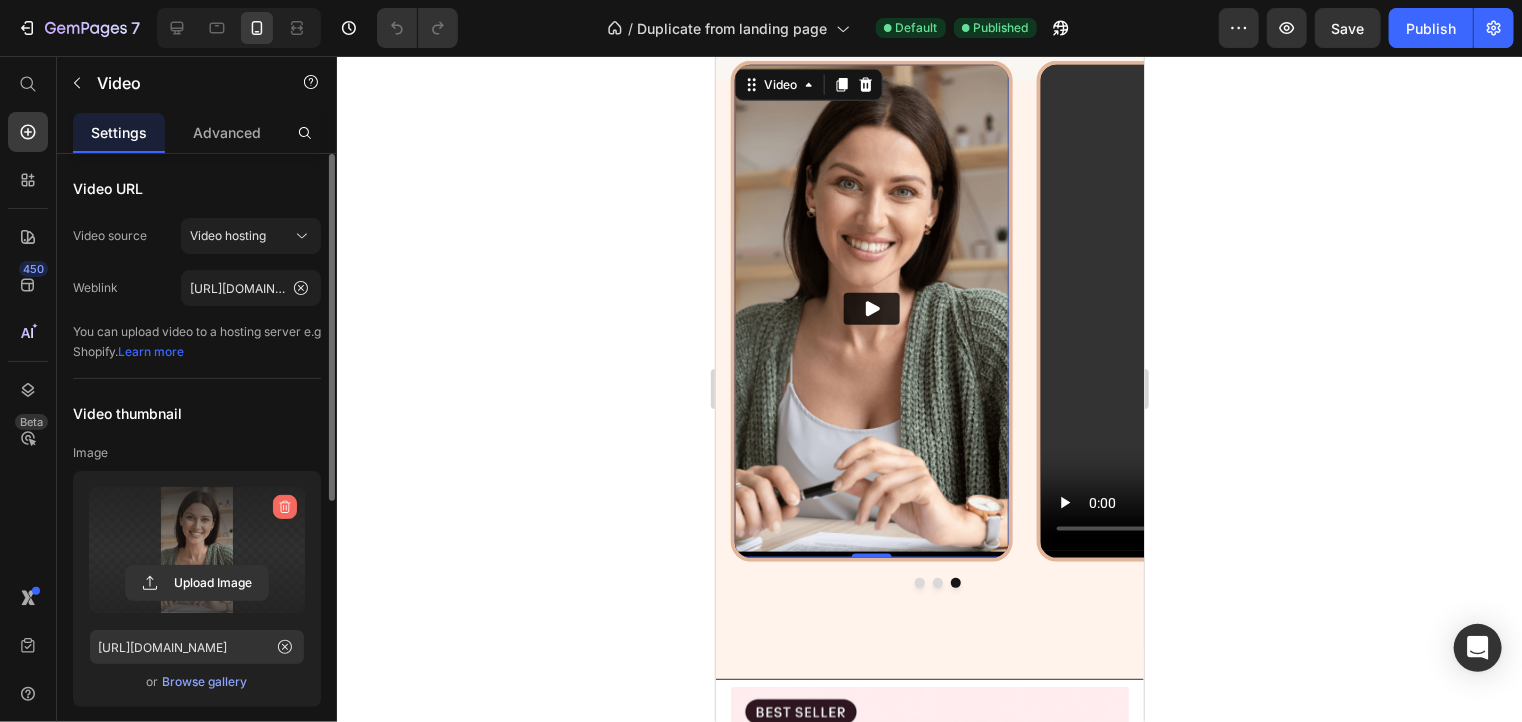 click 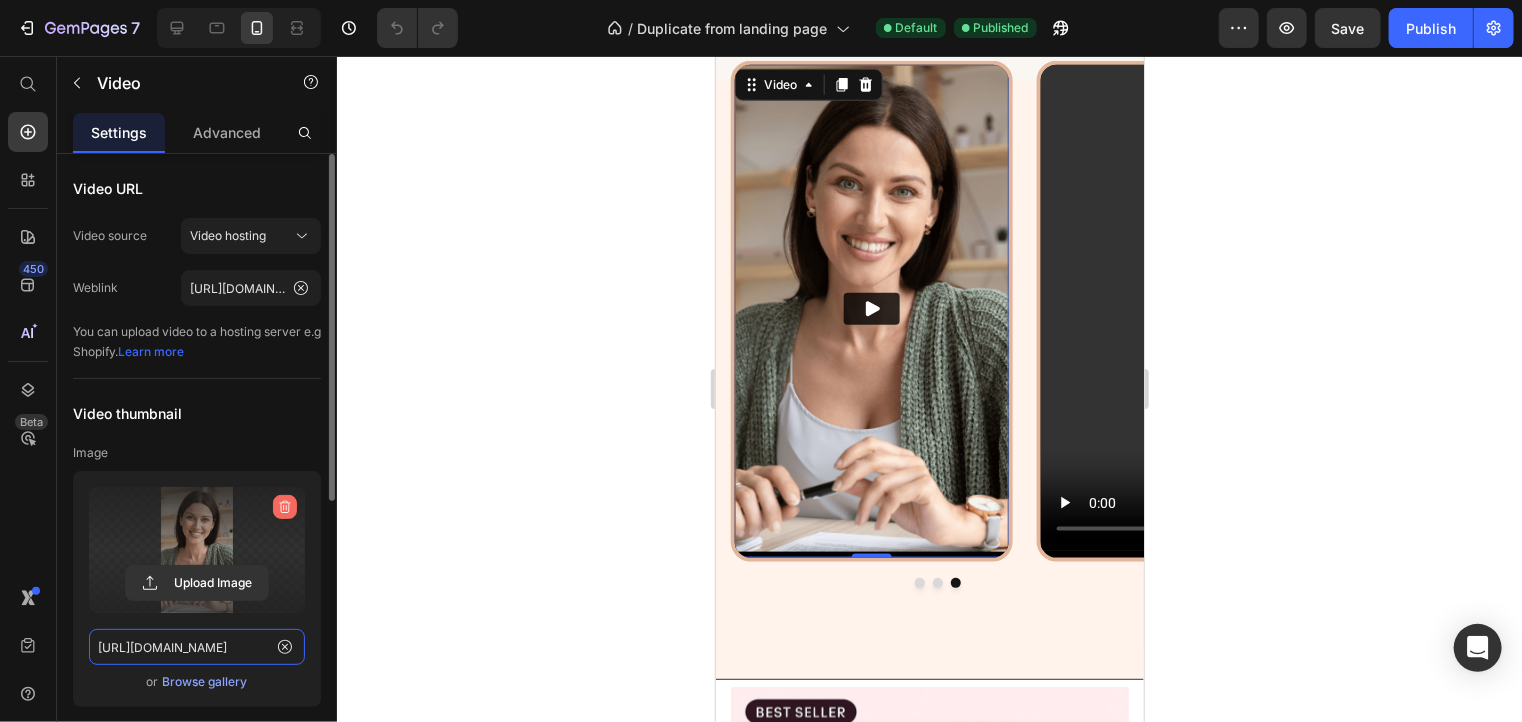 type 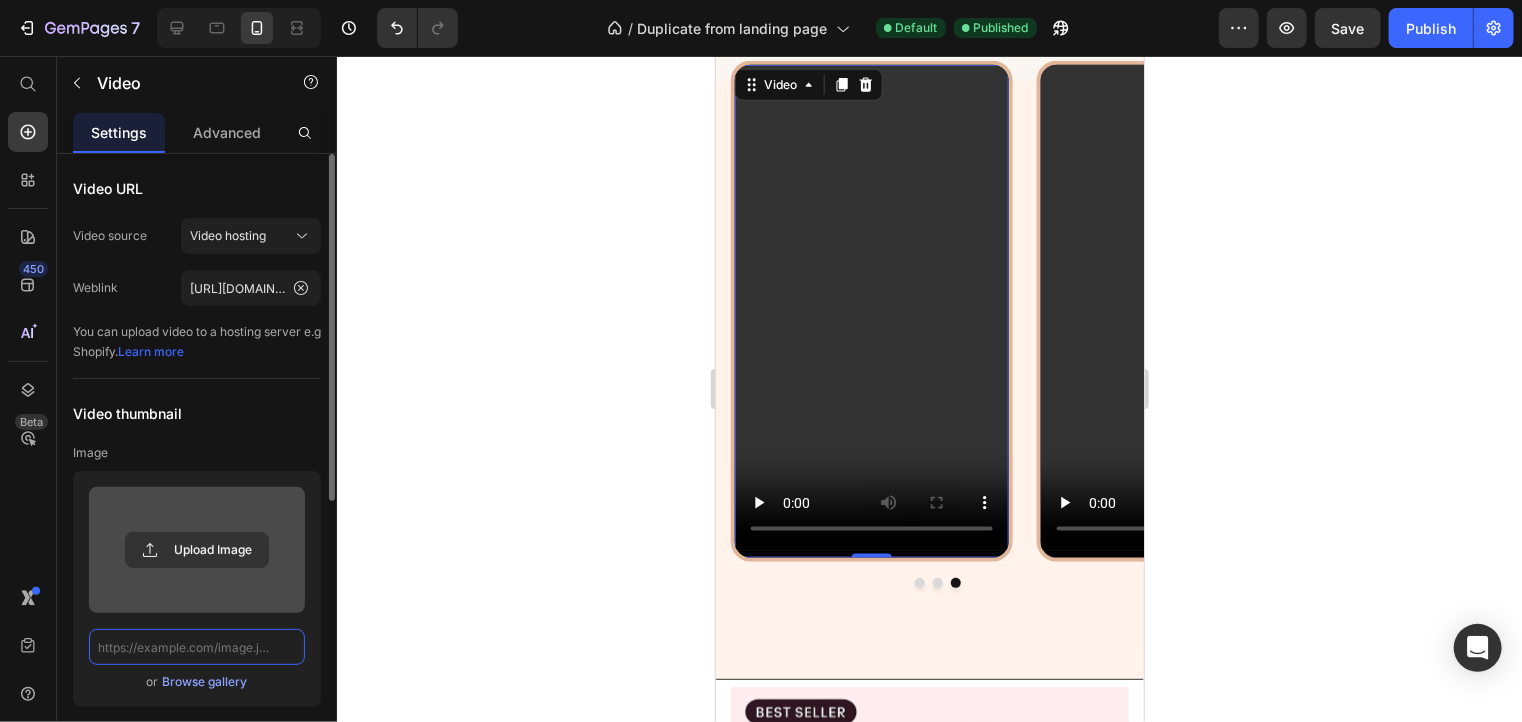 scroll, scrollTop: 0, scrollLeft: 0, axis: both 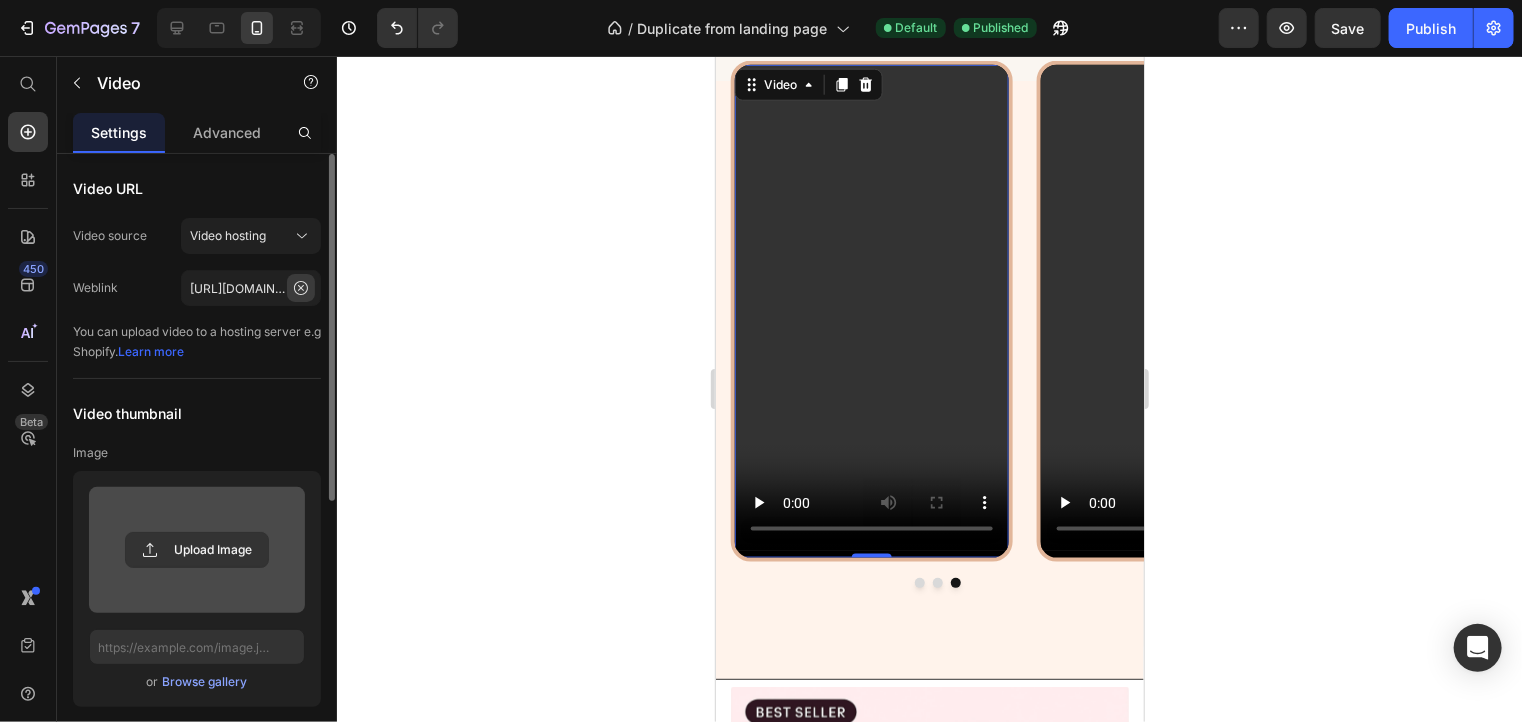 click 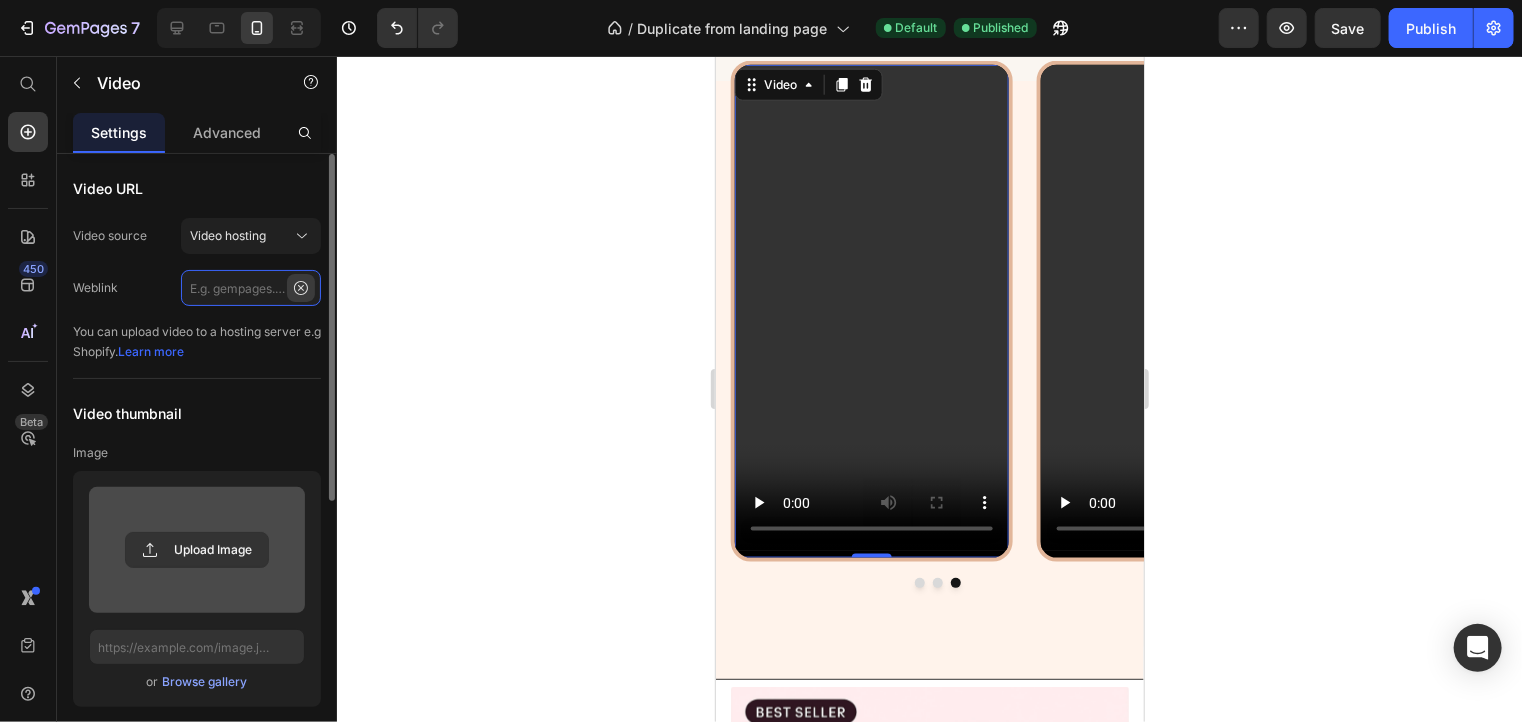 scroll, scrollTop: 0, scrollLeft: 0, axis: both 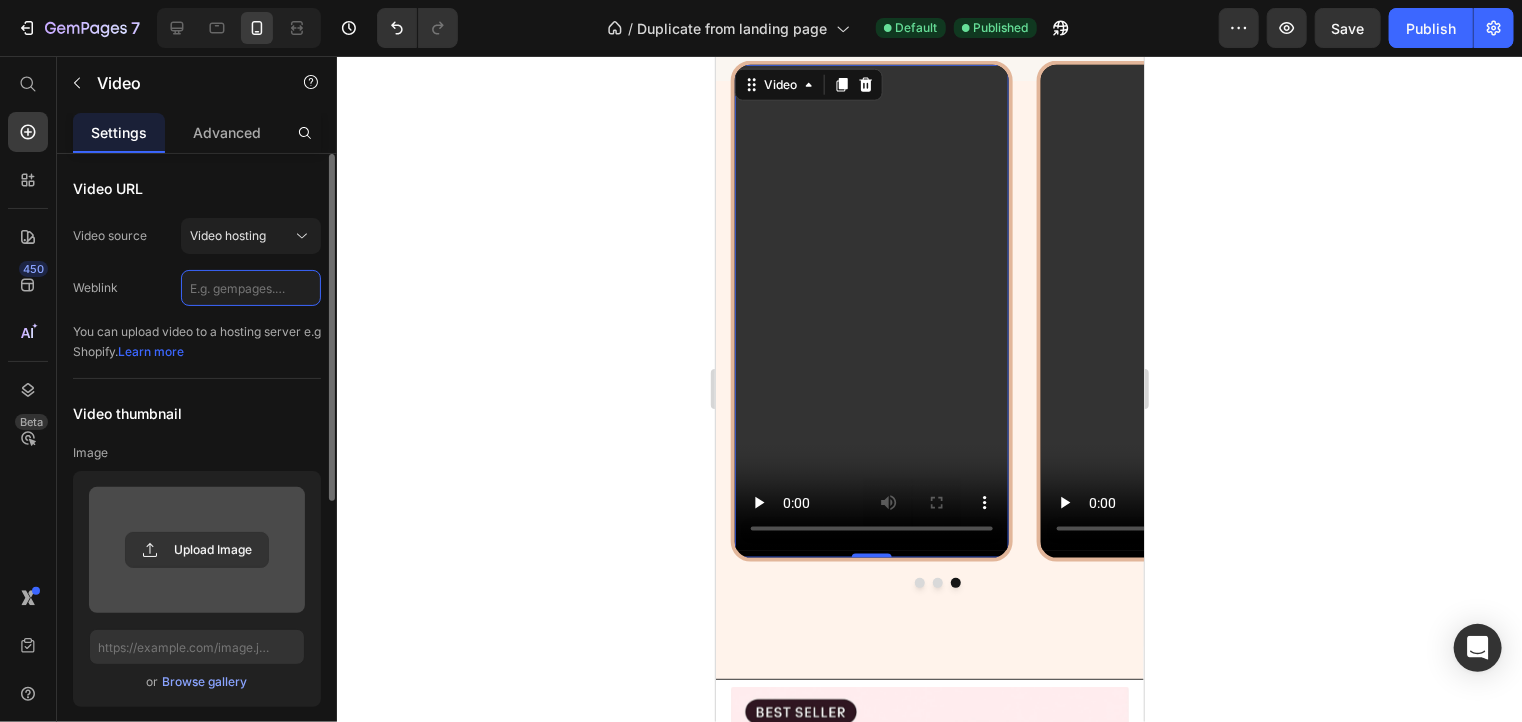 paste on "[URL][DOMAIN_NAME]" 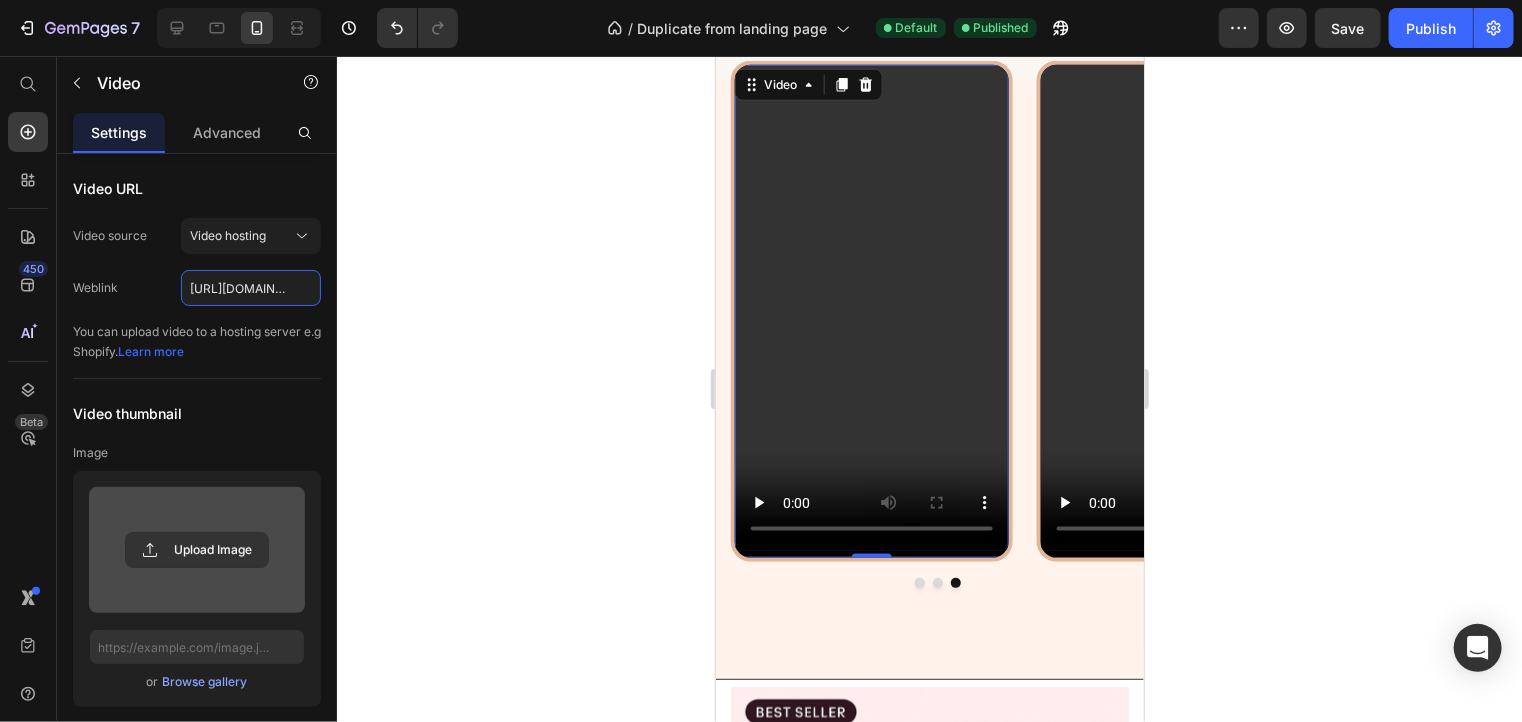 scroll, scrollTop: 0, scrollLeft: 1077, axis: horizontal 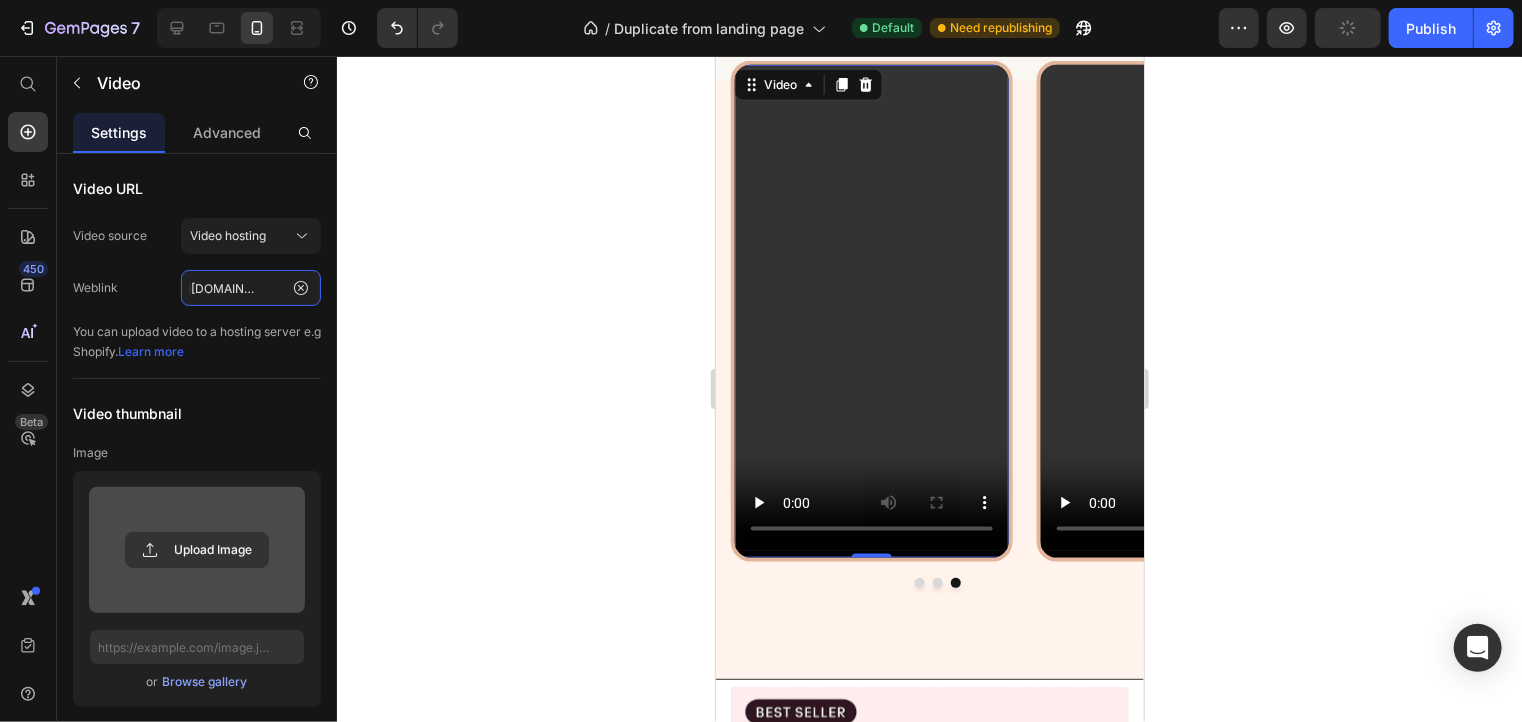 type on "[URL][DOMAIN_NAME]" 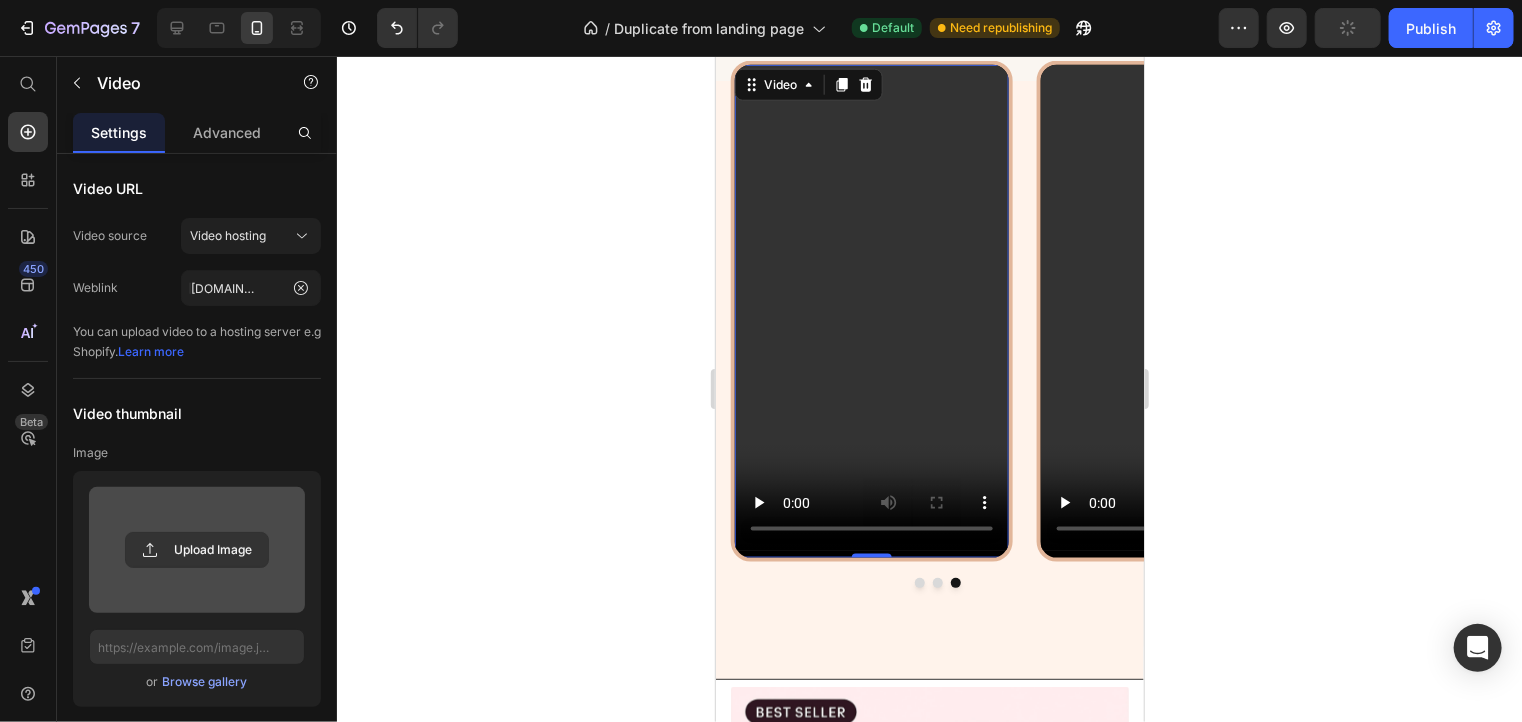 scroll, scrollTop: 0, scrollLeft: 0, axis: both 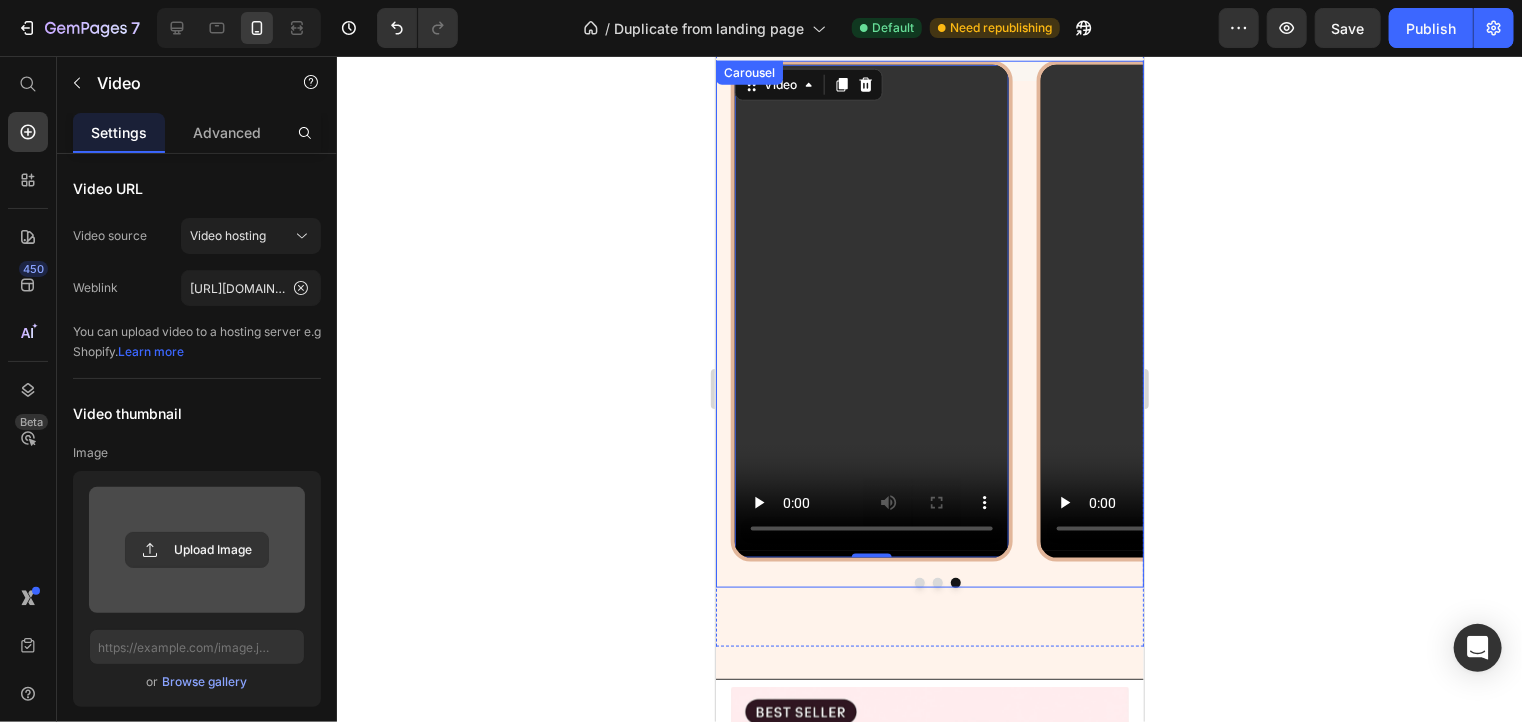 click at bounding box center [936, 582] 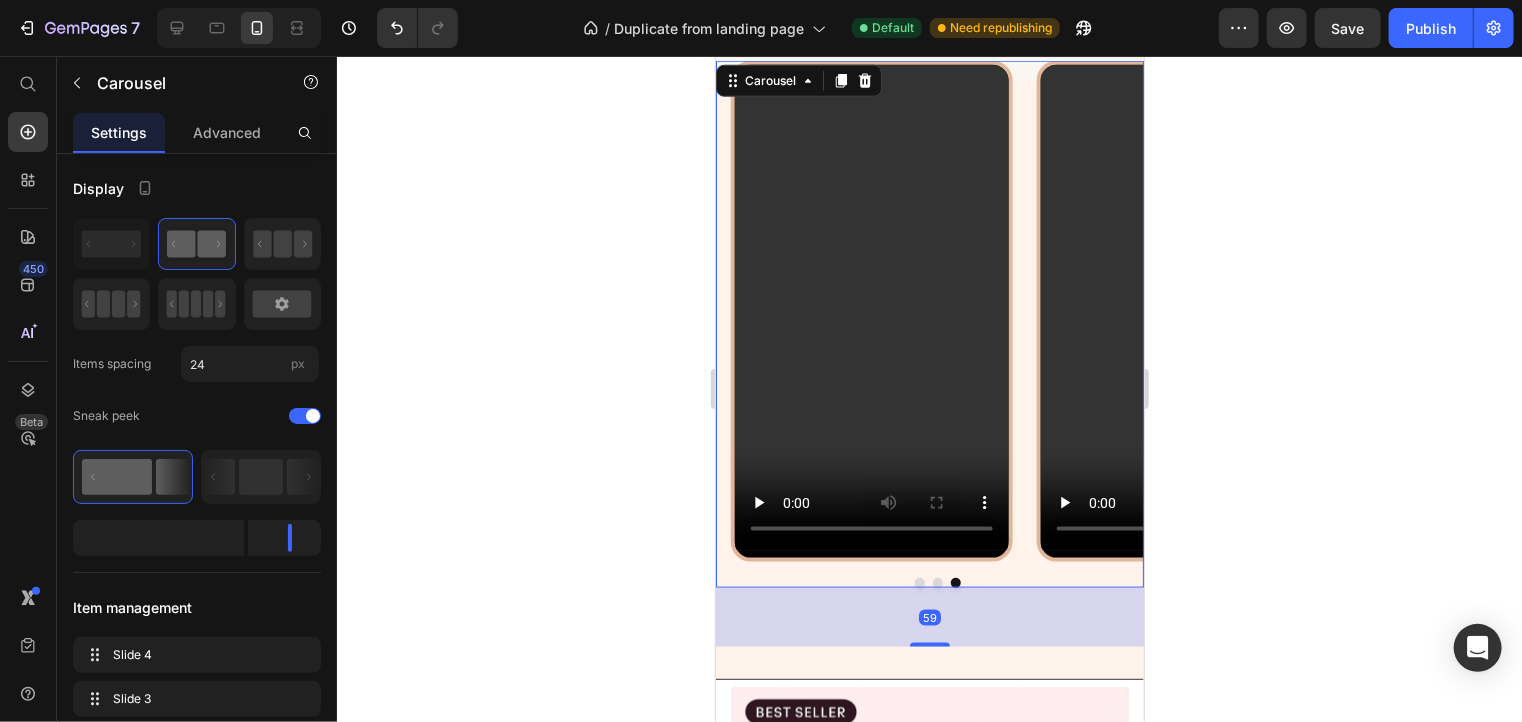 click at bounding box center (936, 582) 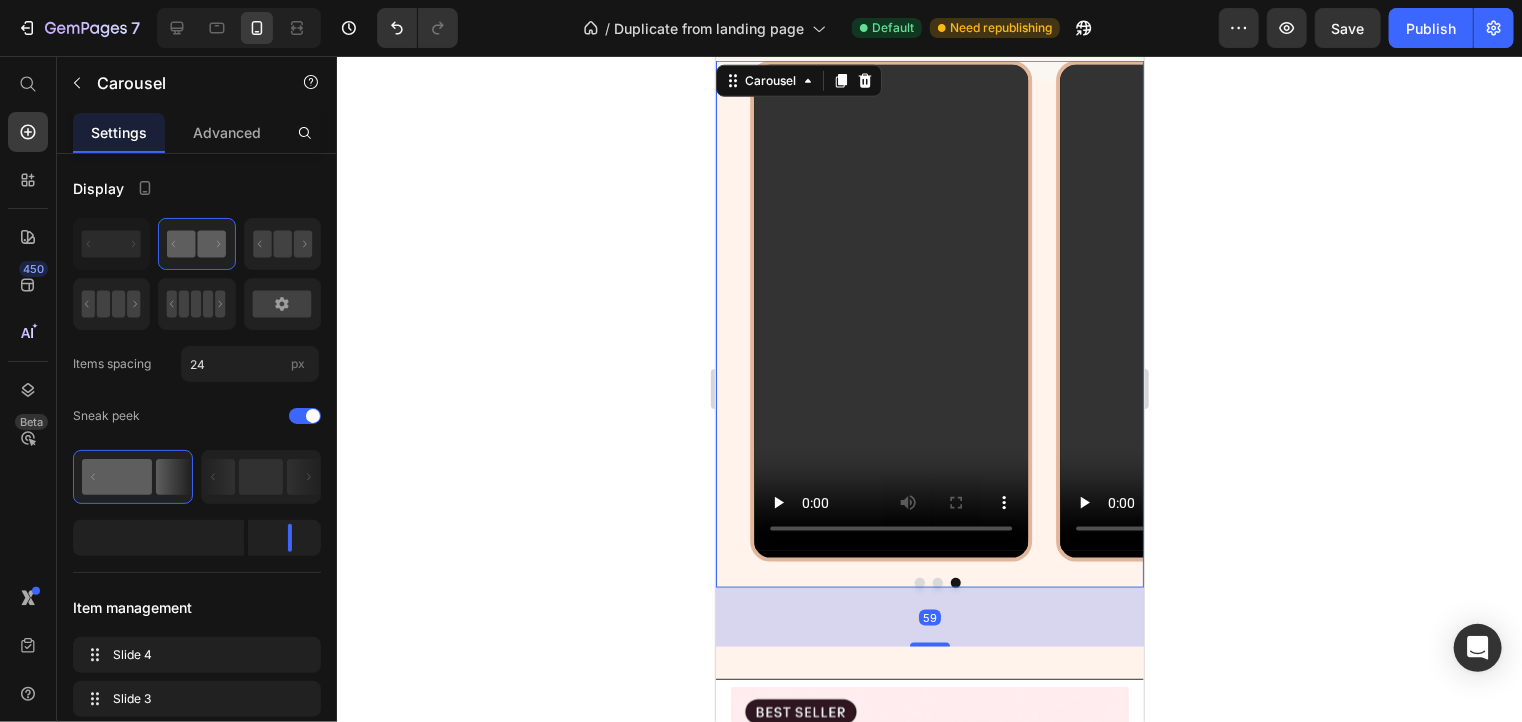 click at bounding box center [937, 582] 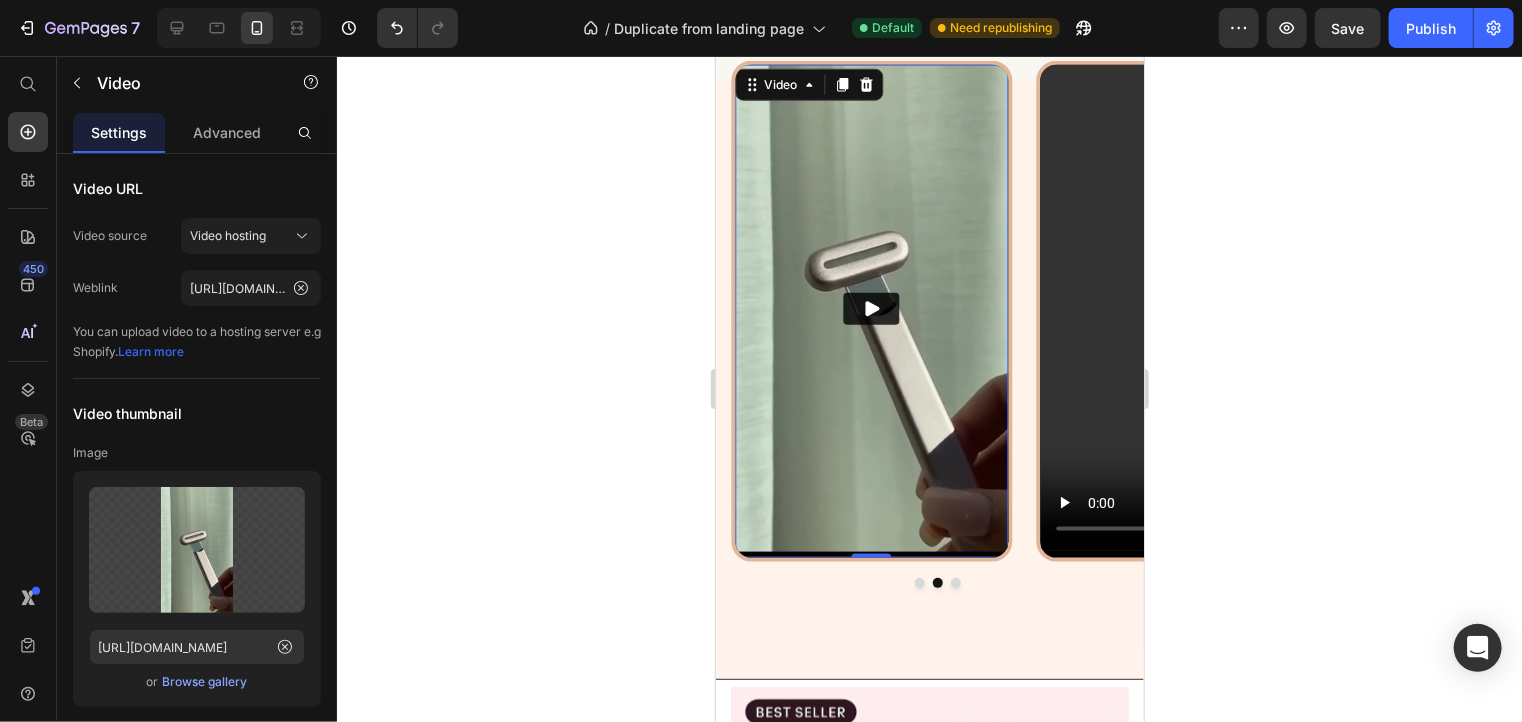 click 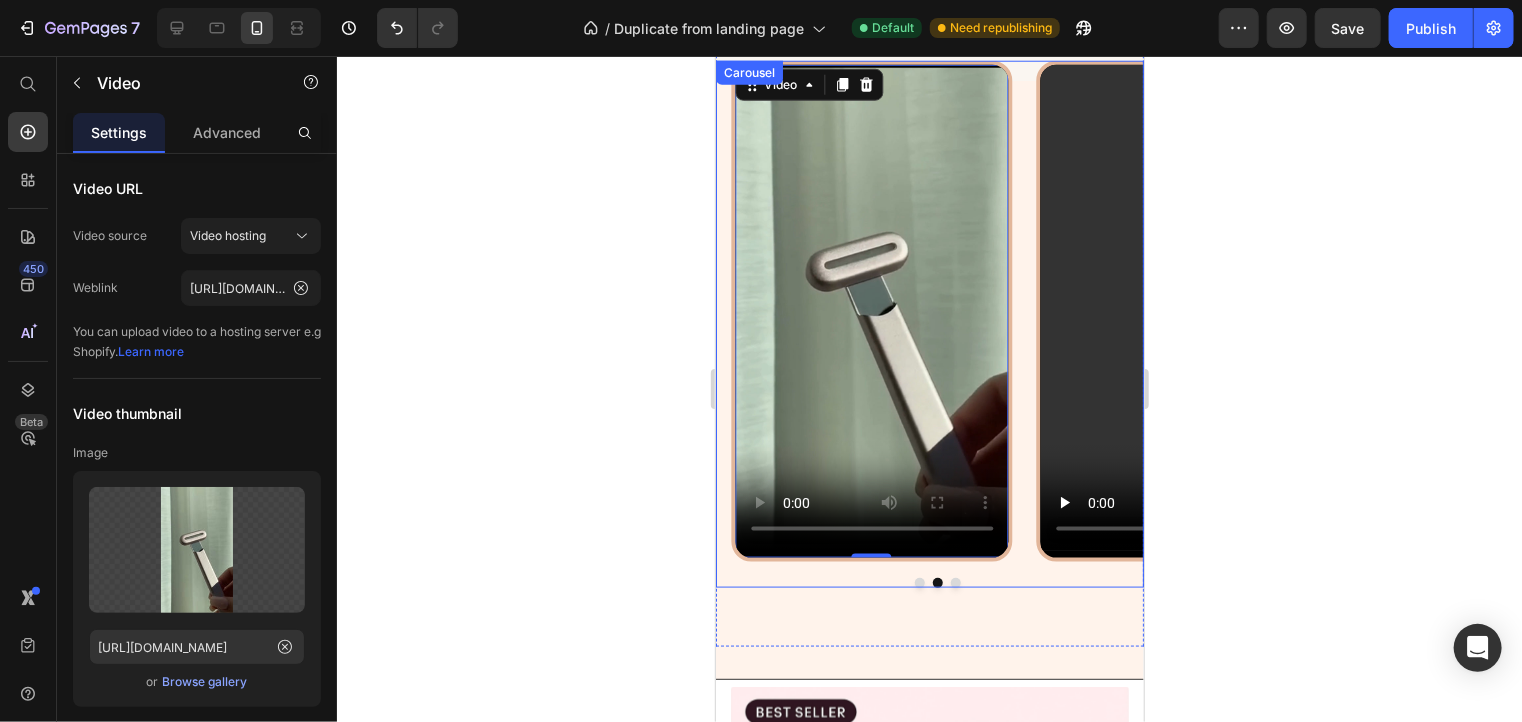 click at bounding box center (919, 582) 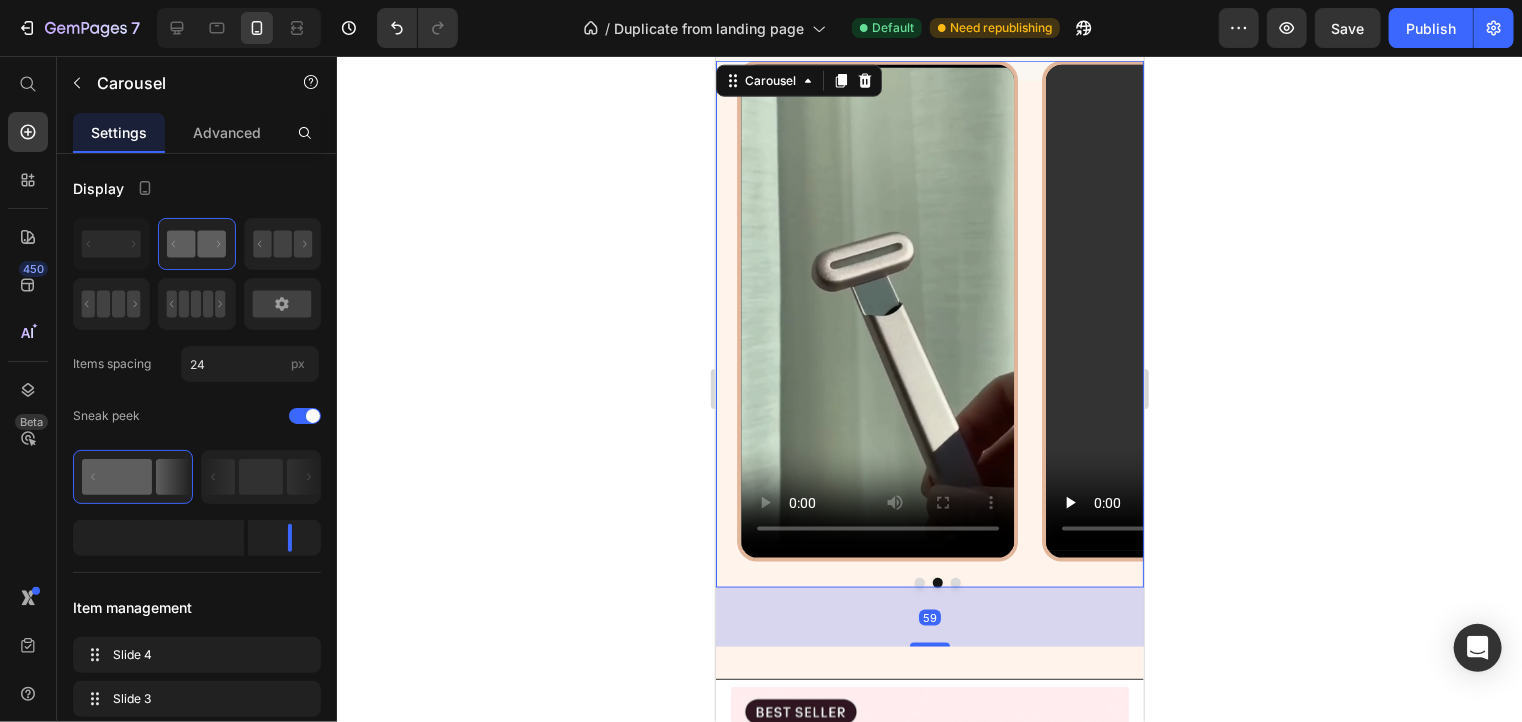 click at bounding box center [919, 582] 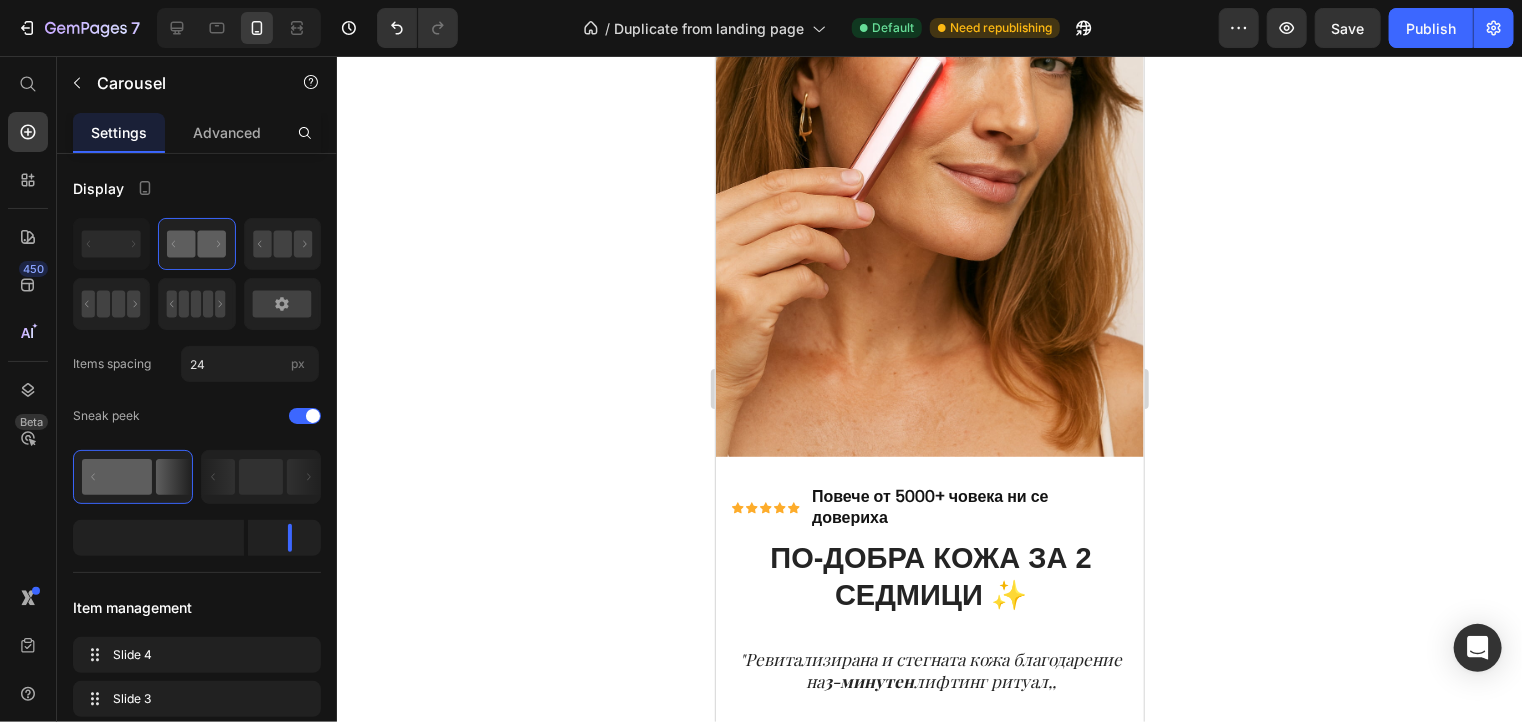 scroll, scrollTop: 0, scrollLeft: 0, axis: both 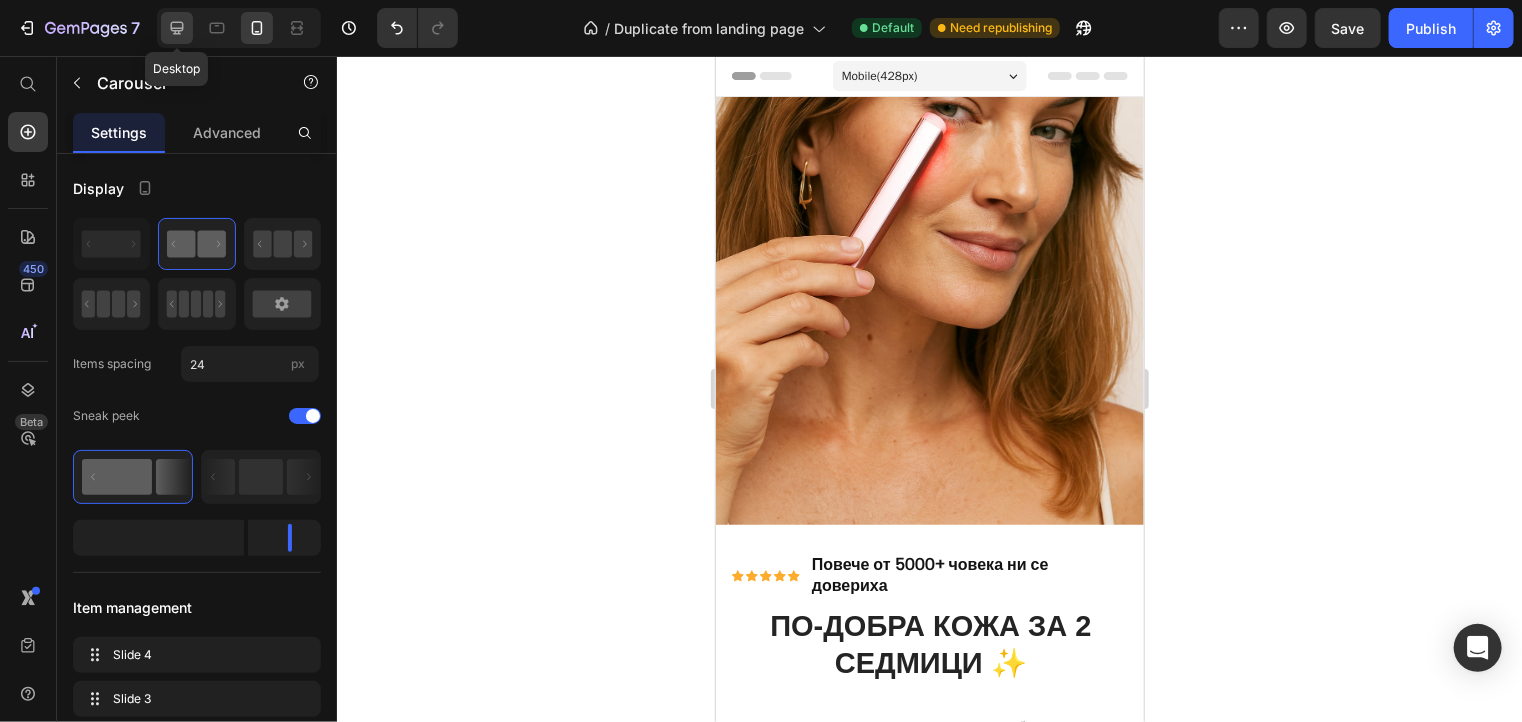 click 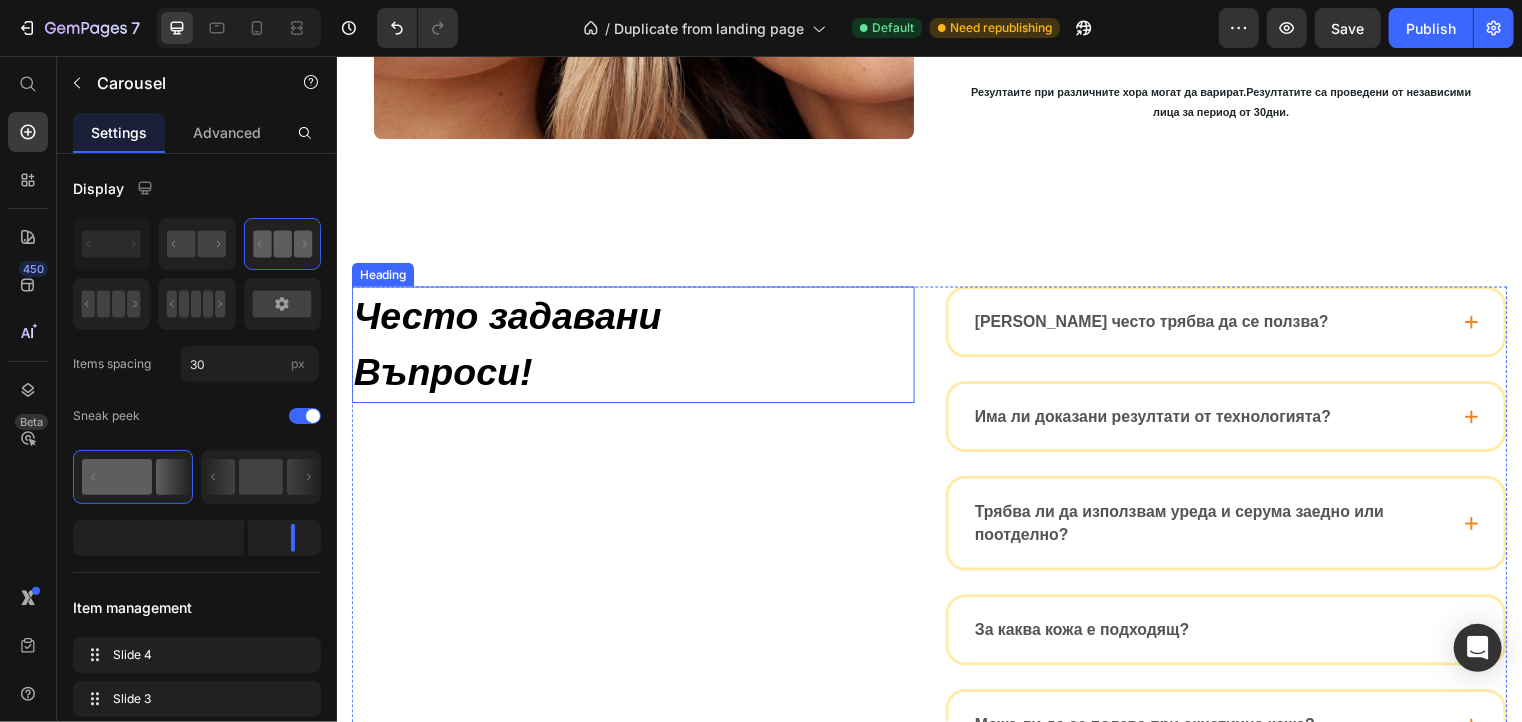 scroll, scrollTop: 5444, scrollLeft: 0, axis: vertical 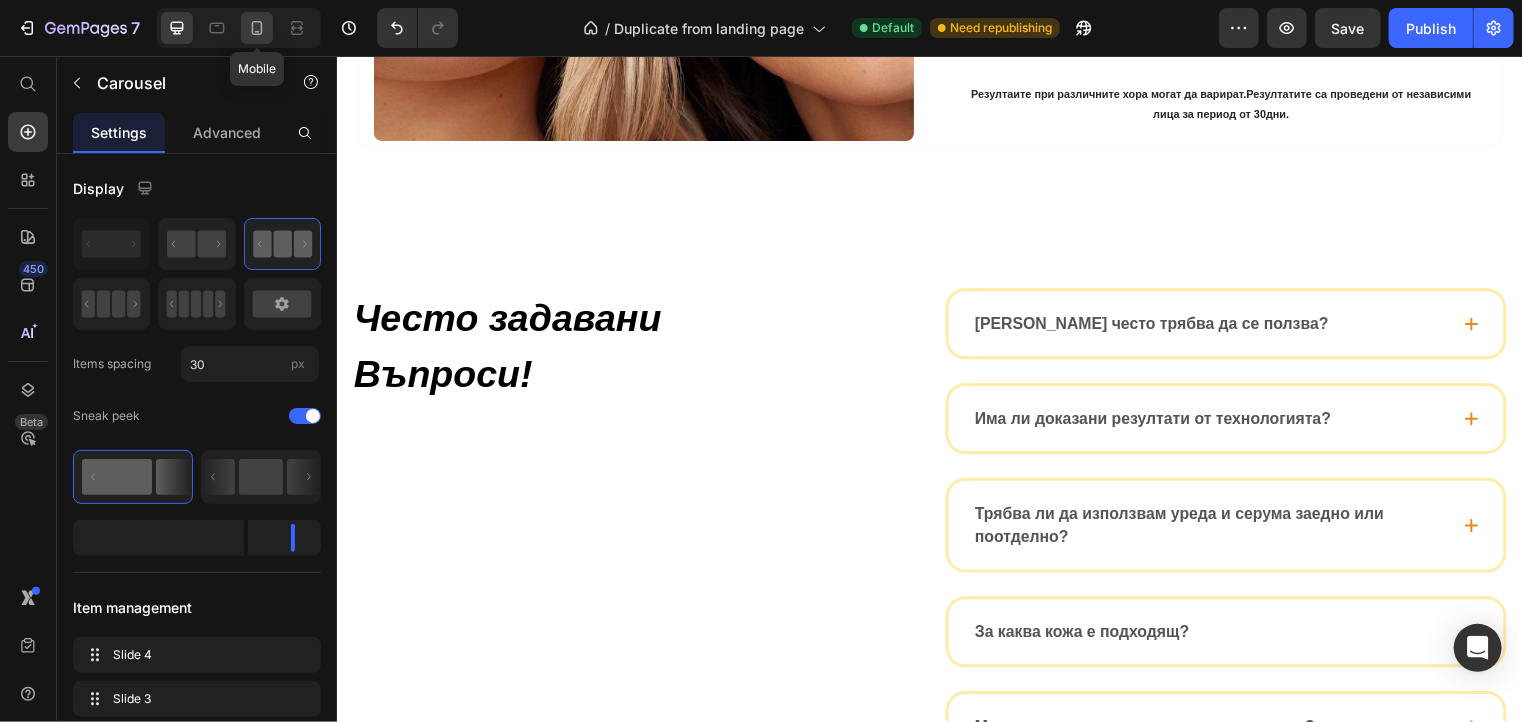 click 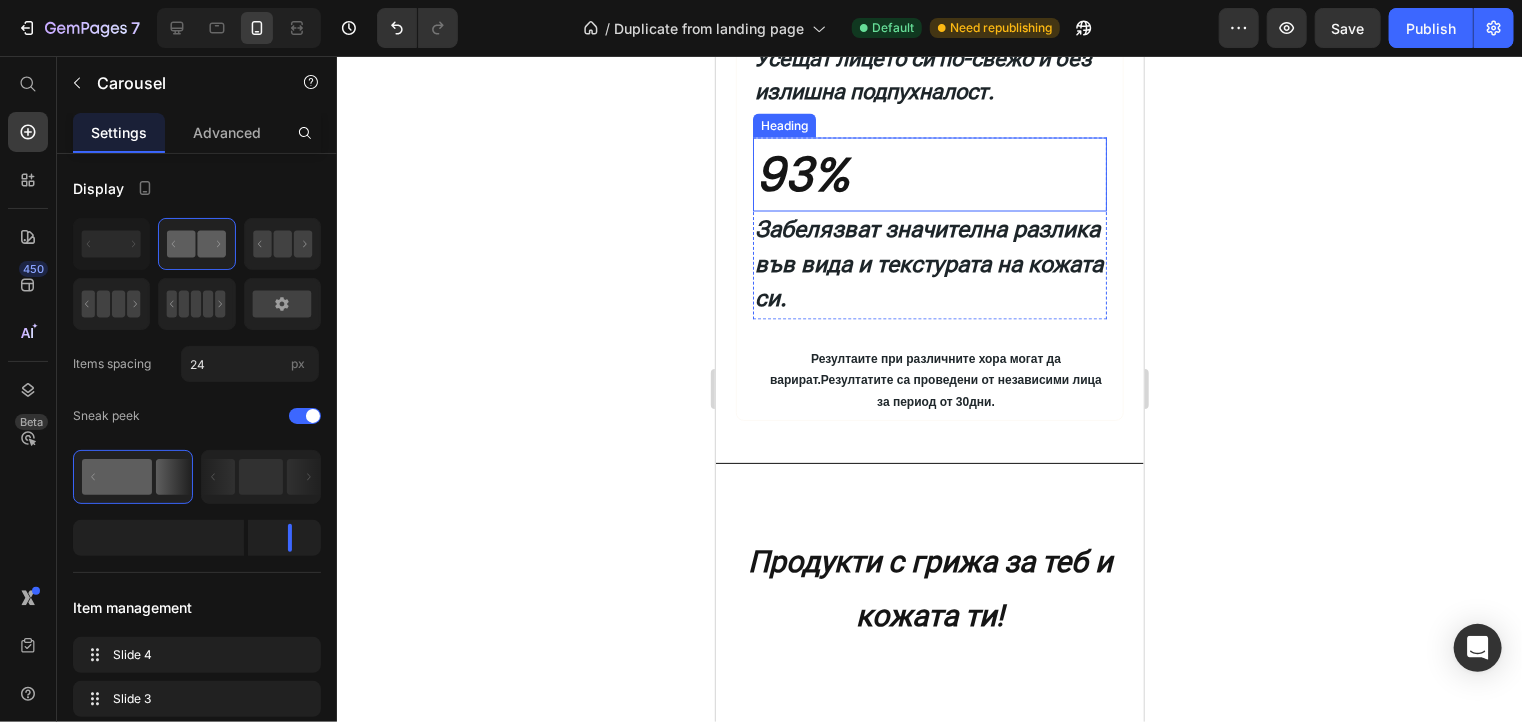 scroll, scrollTop: 5548, scrollLeft: 0, axis: vertical 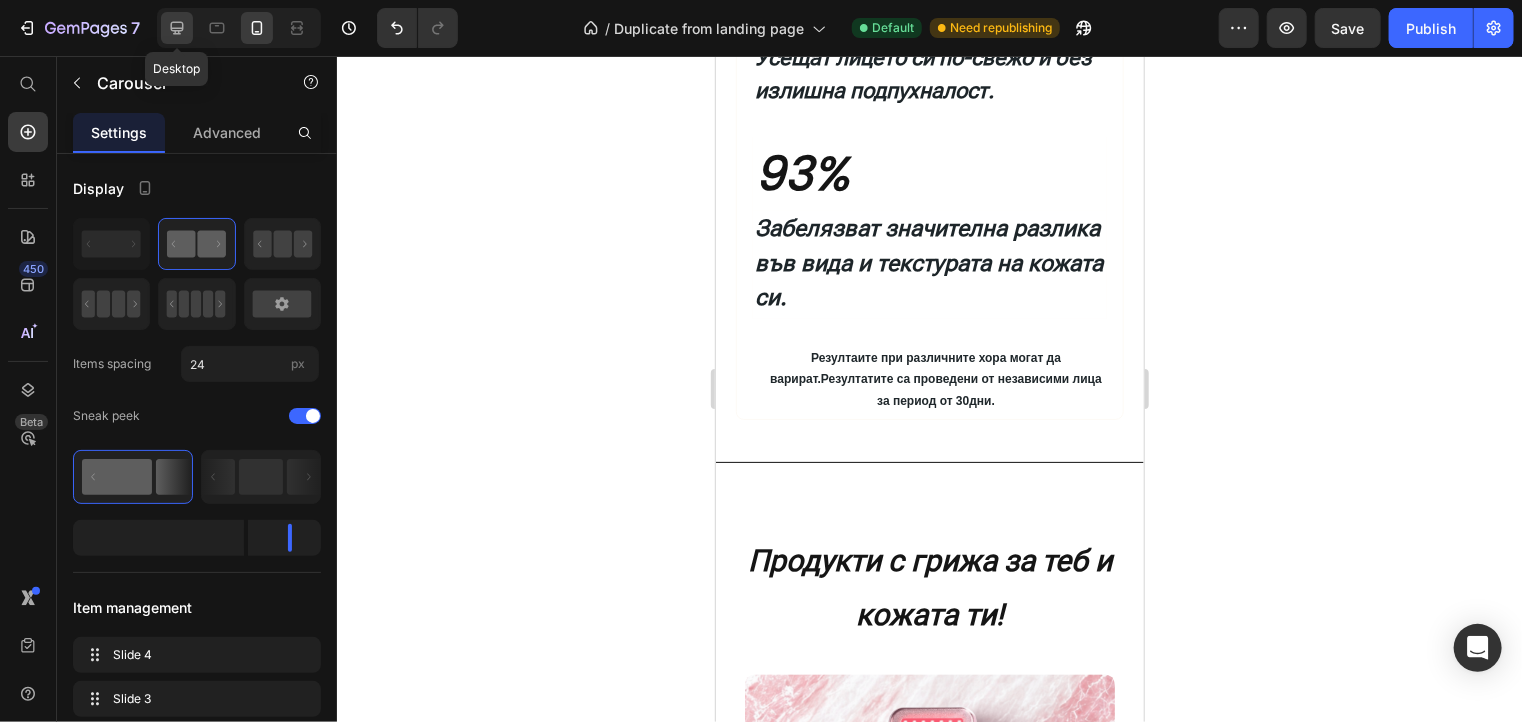 click 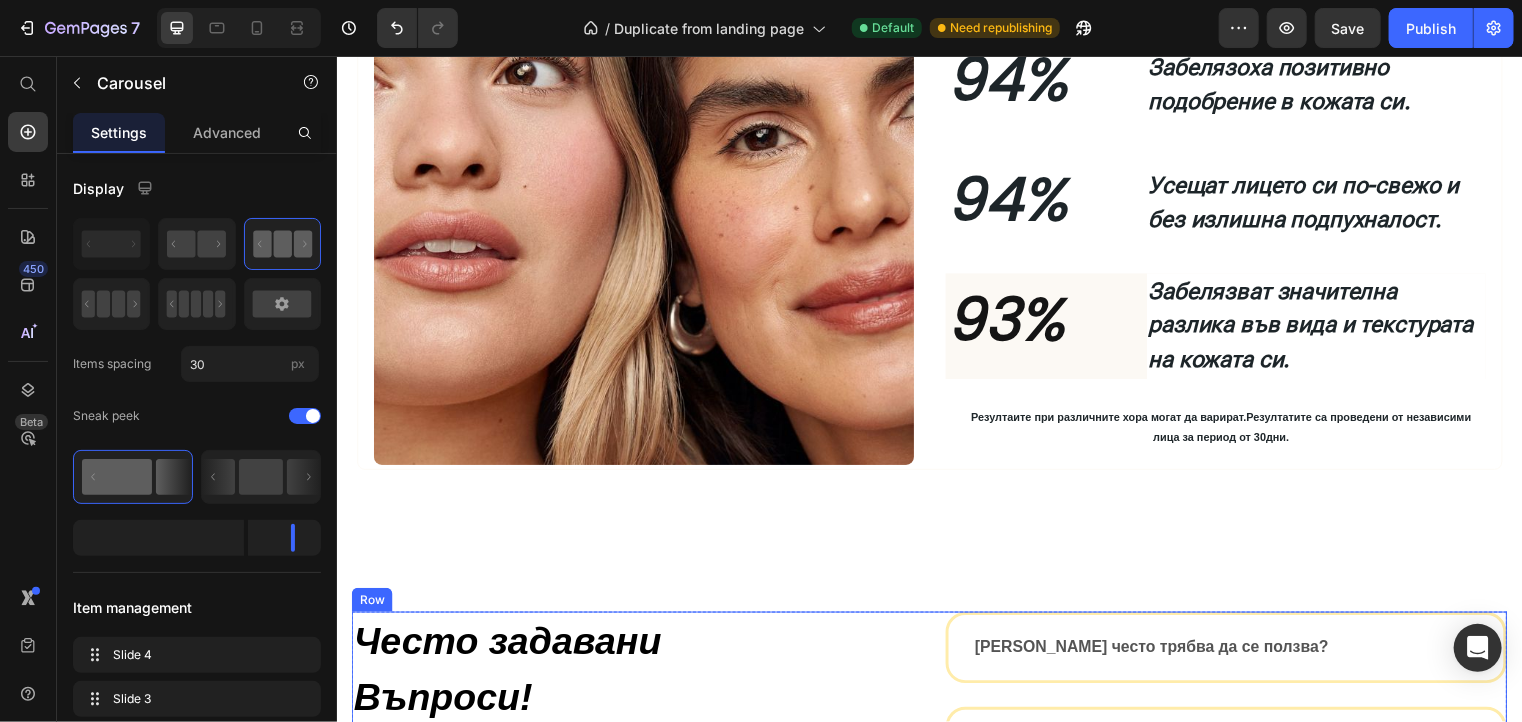 scroll, scrollTop: 5123, scrollLeft: 0, axis: vertical 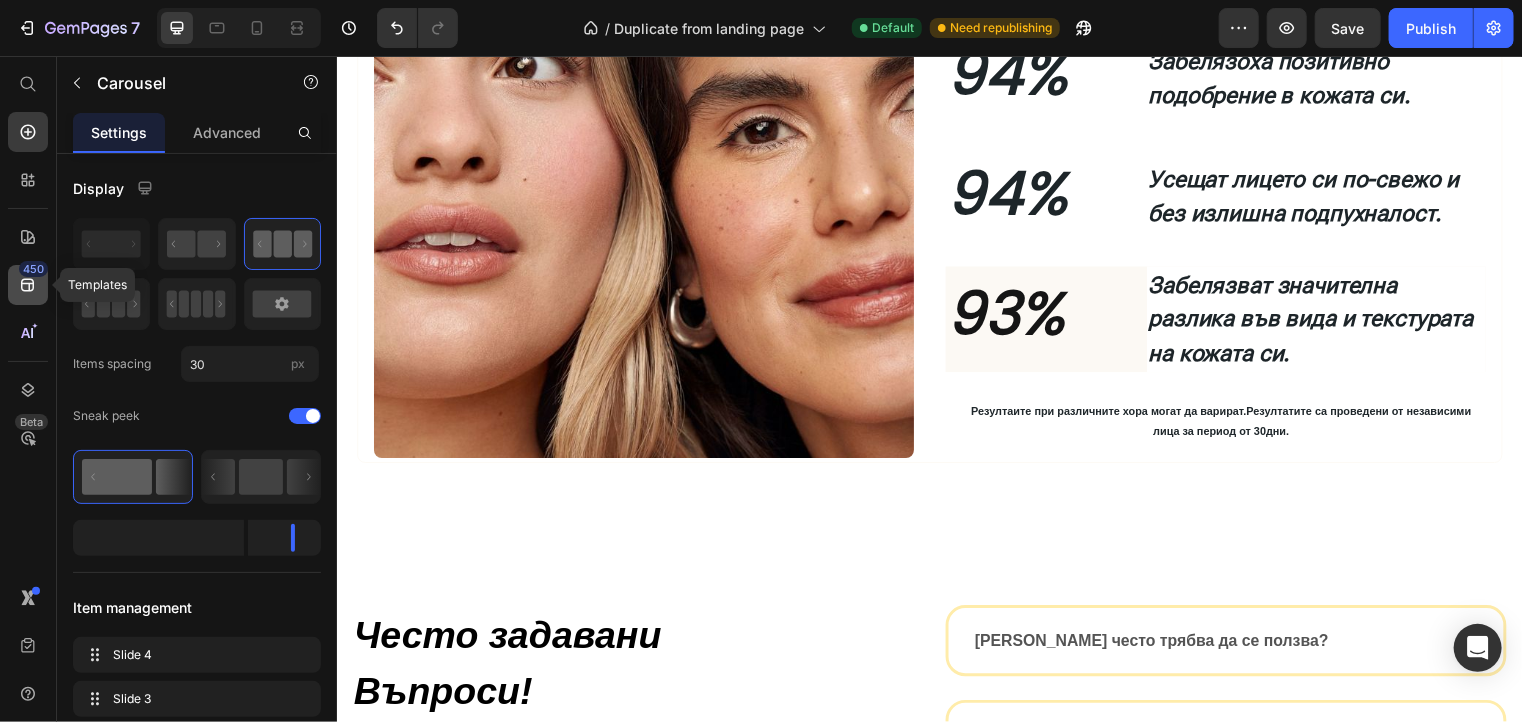 click on "450" 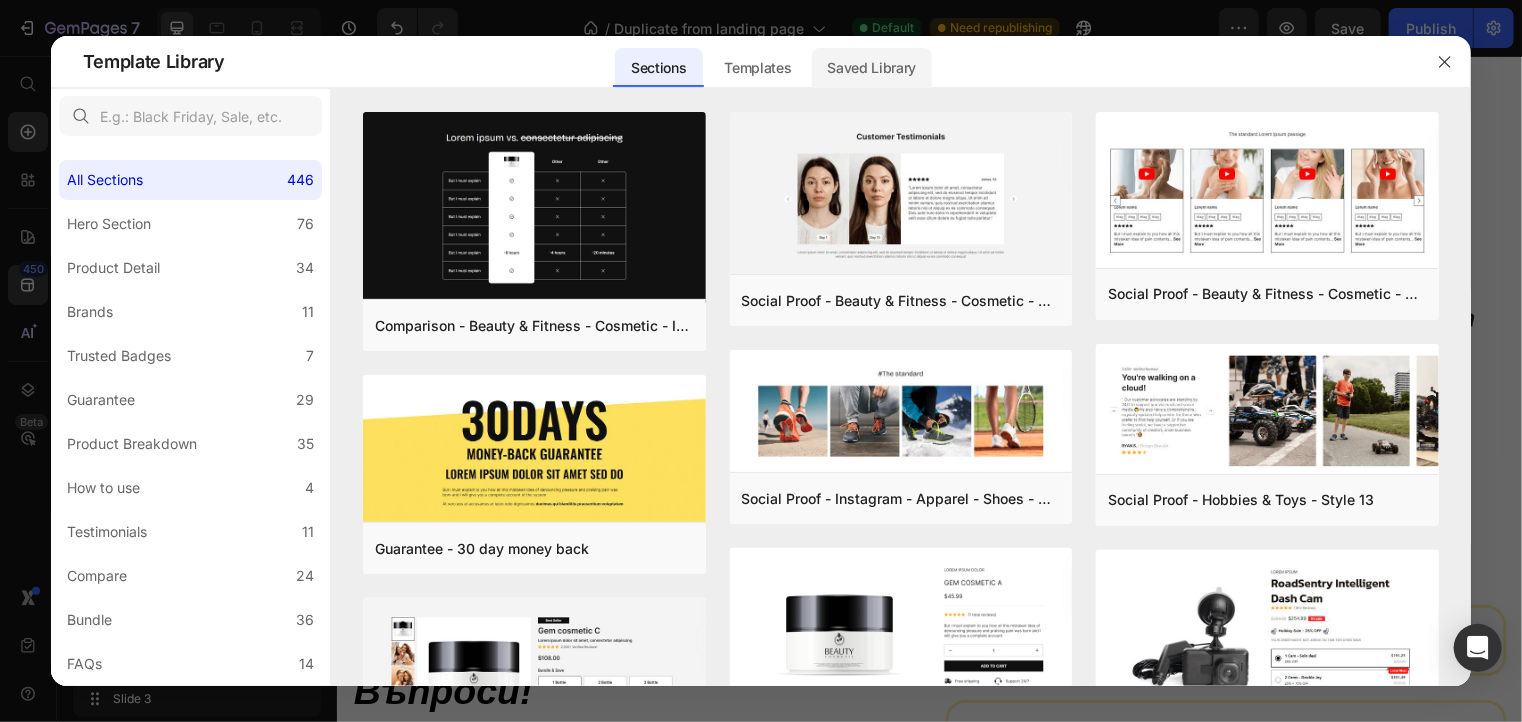 click on "Saved Library" 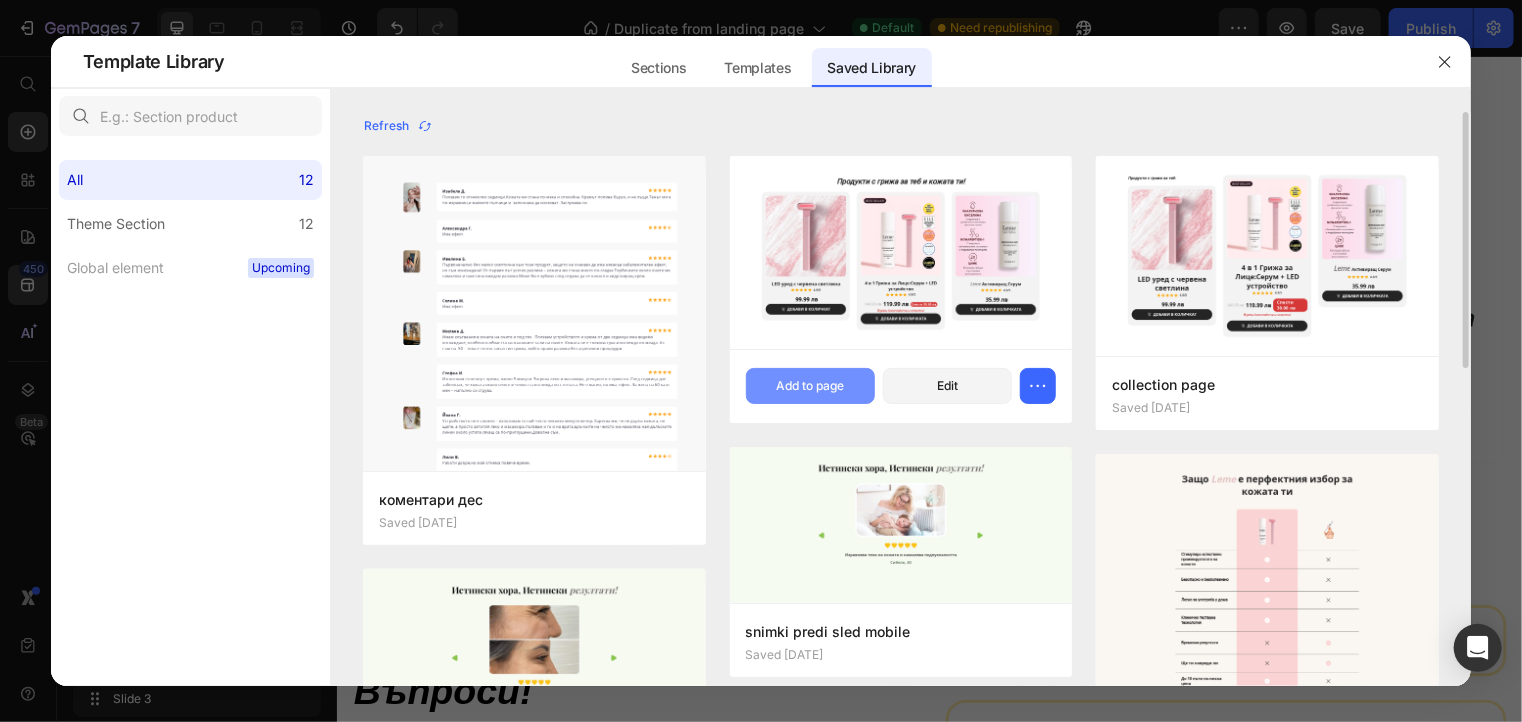 click on "Add to page" at bounding box center (810, 386) 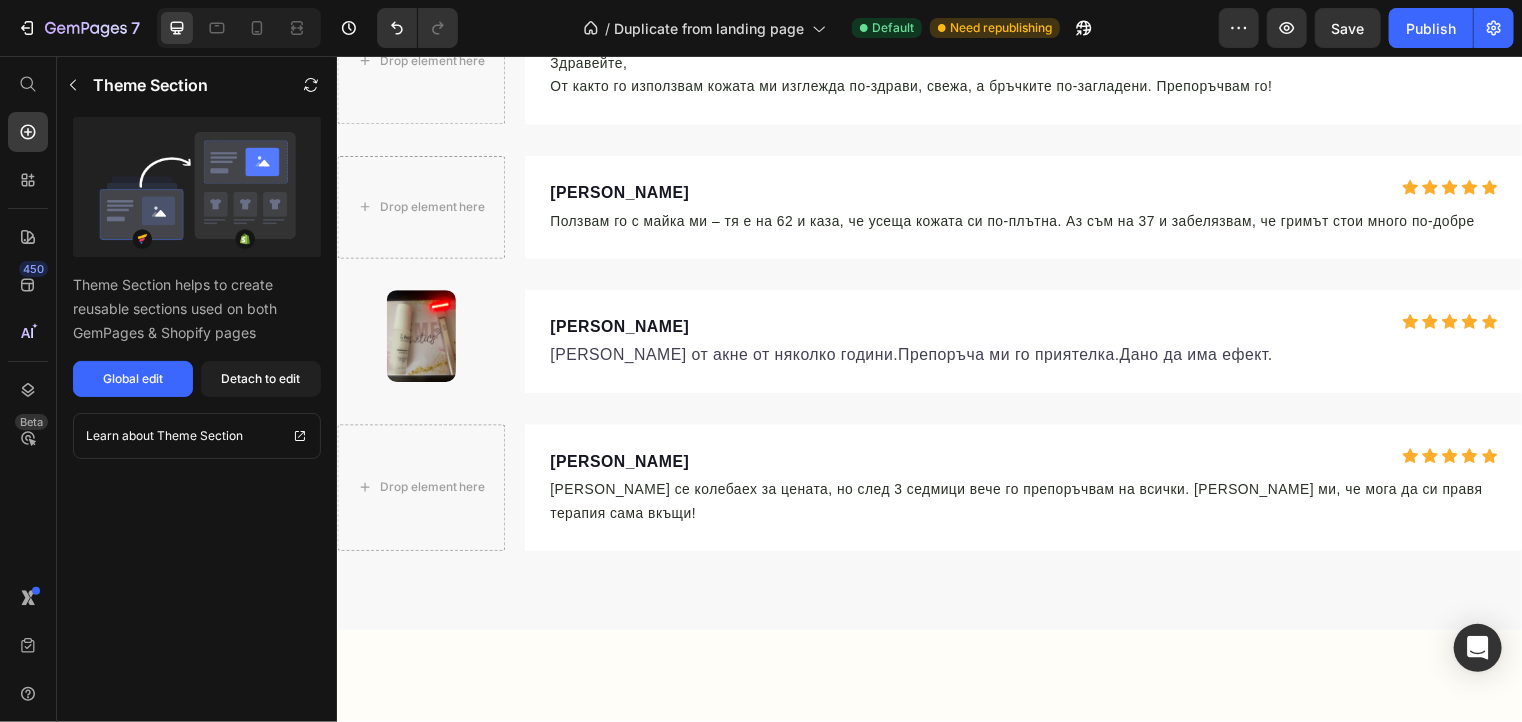 scroll, scrollTop: 9476, scrollLeft: 0, axis: vertical 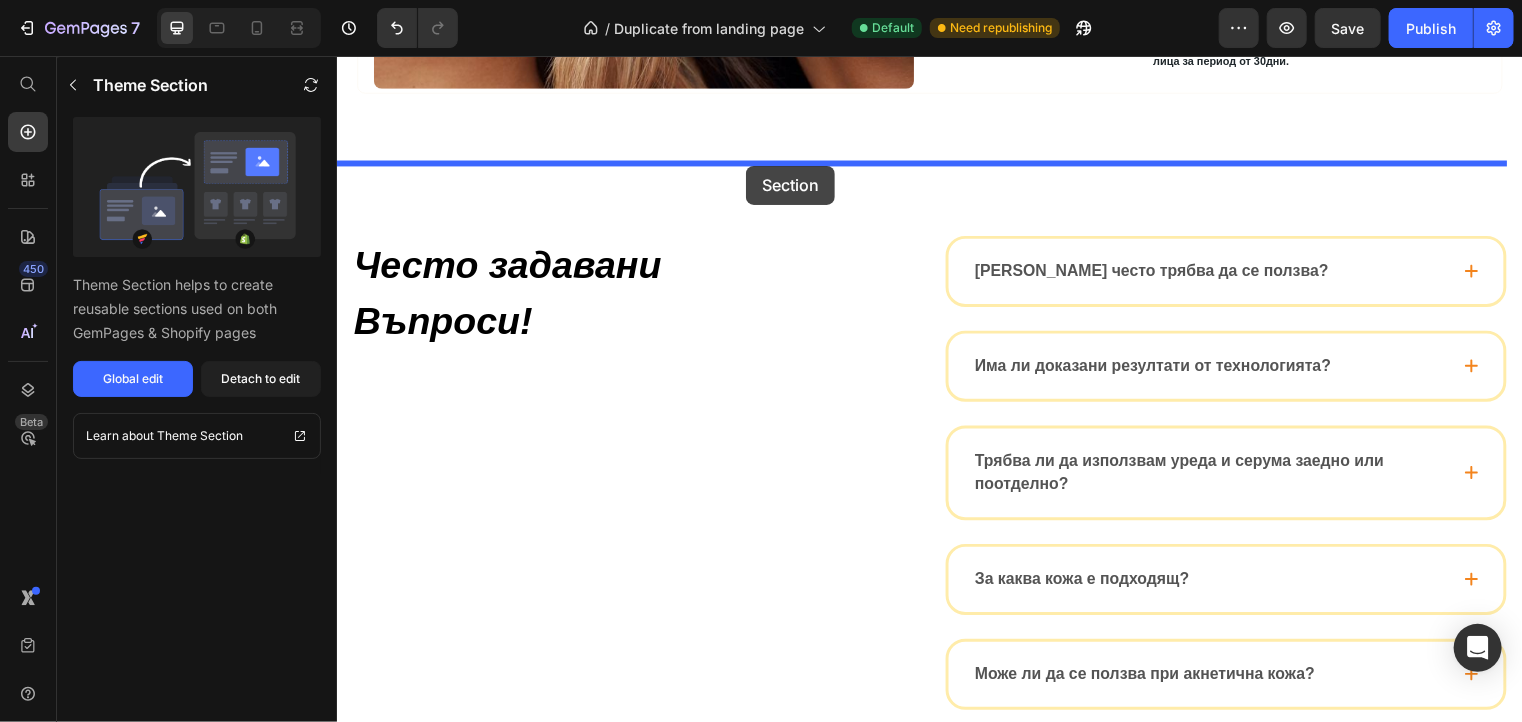 drag, startPoint x: 769, startPoint y: 163, endPoint x: 750, endPoint y: 167, distance: 19.416489 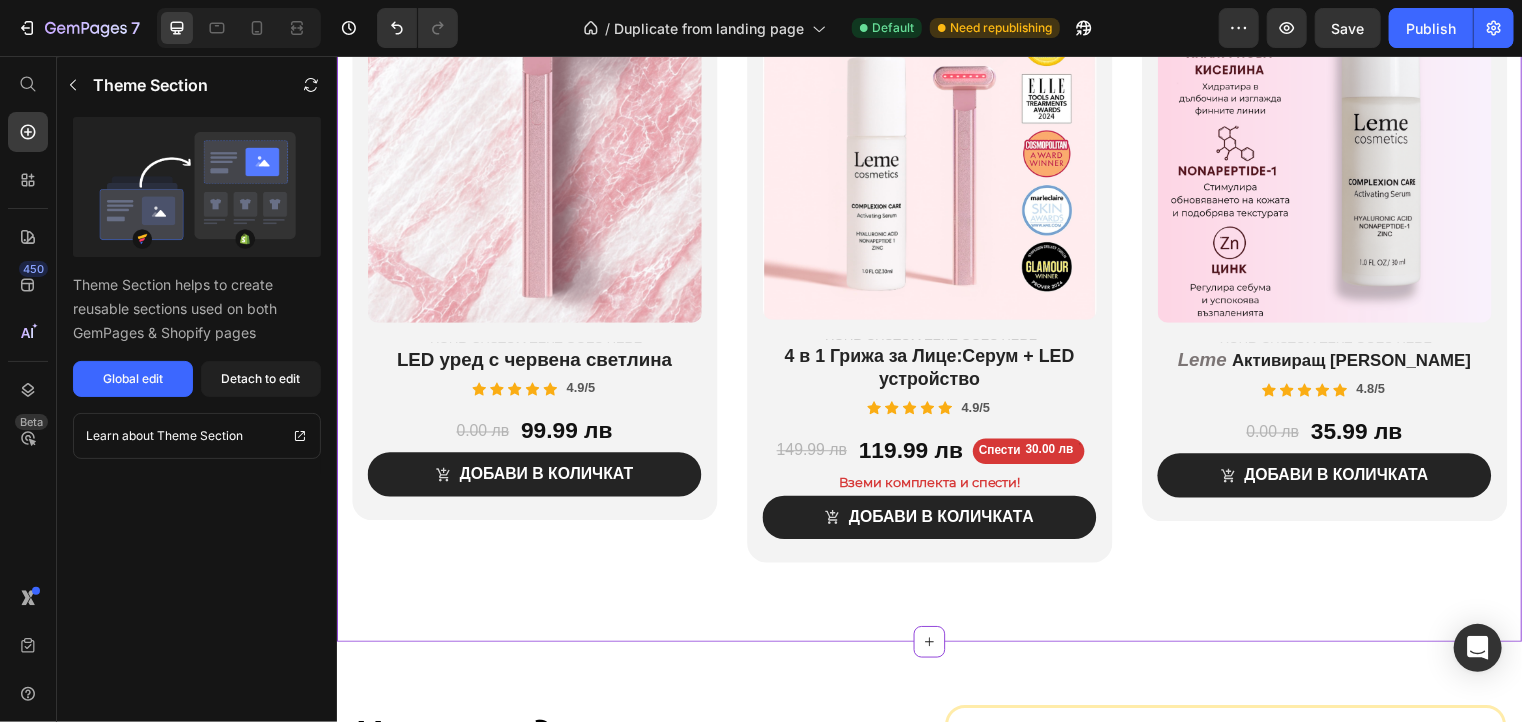 scroll, scrollTop: 5953, scrollLeft: 0, axis: vertical 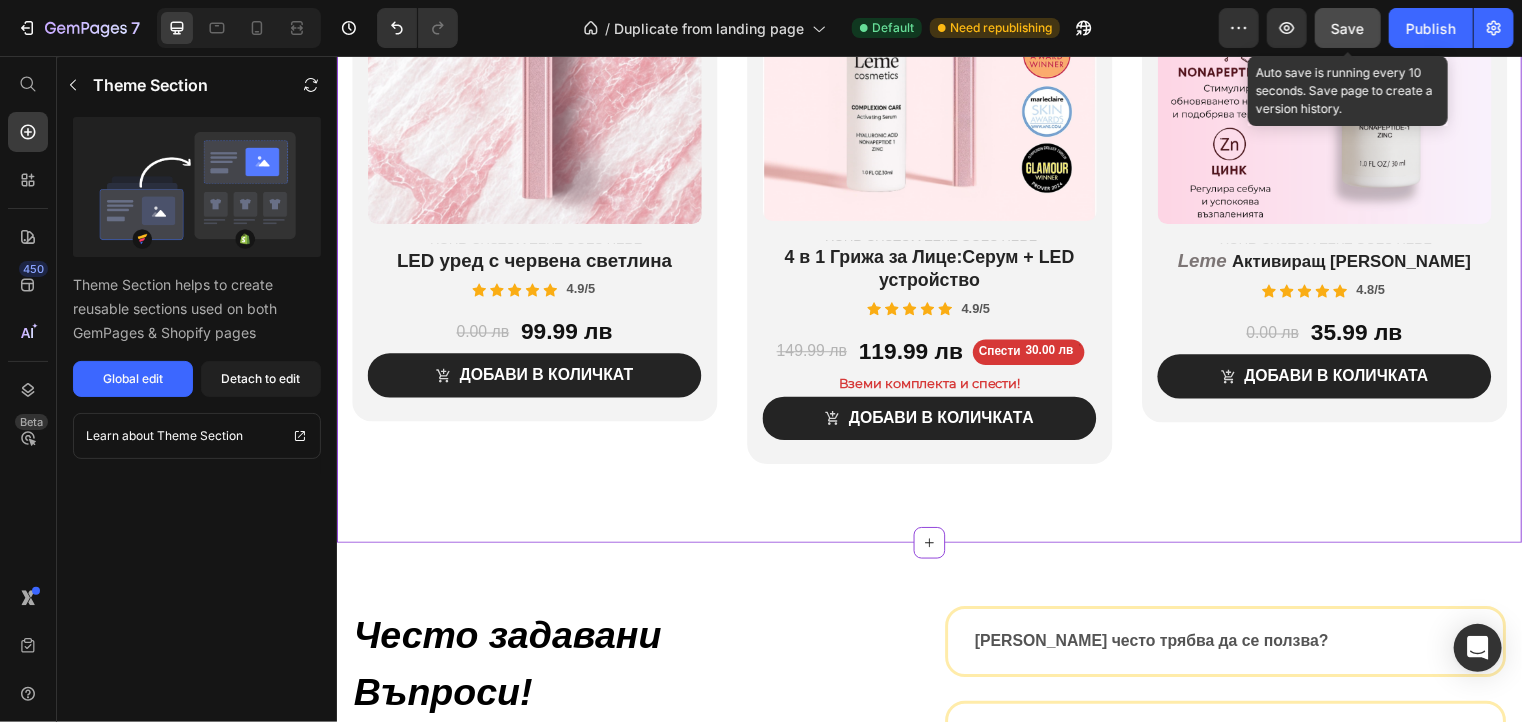 click on "Save" at bounding box center (1348, 28) 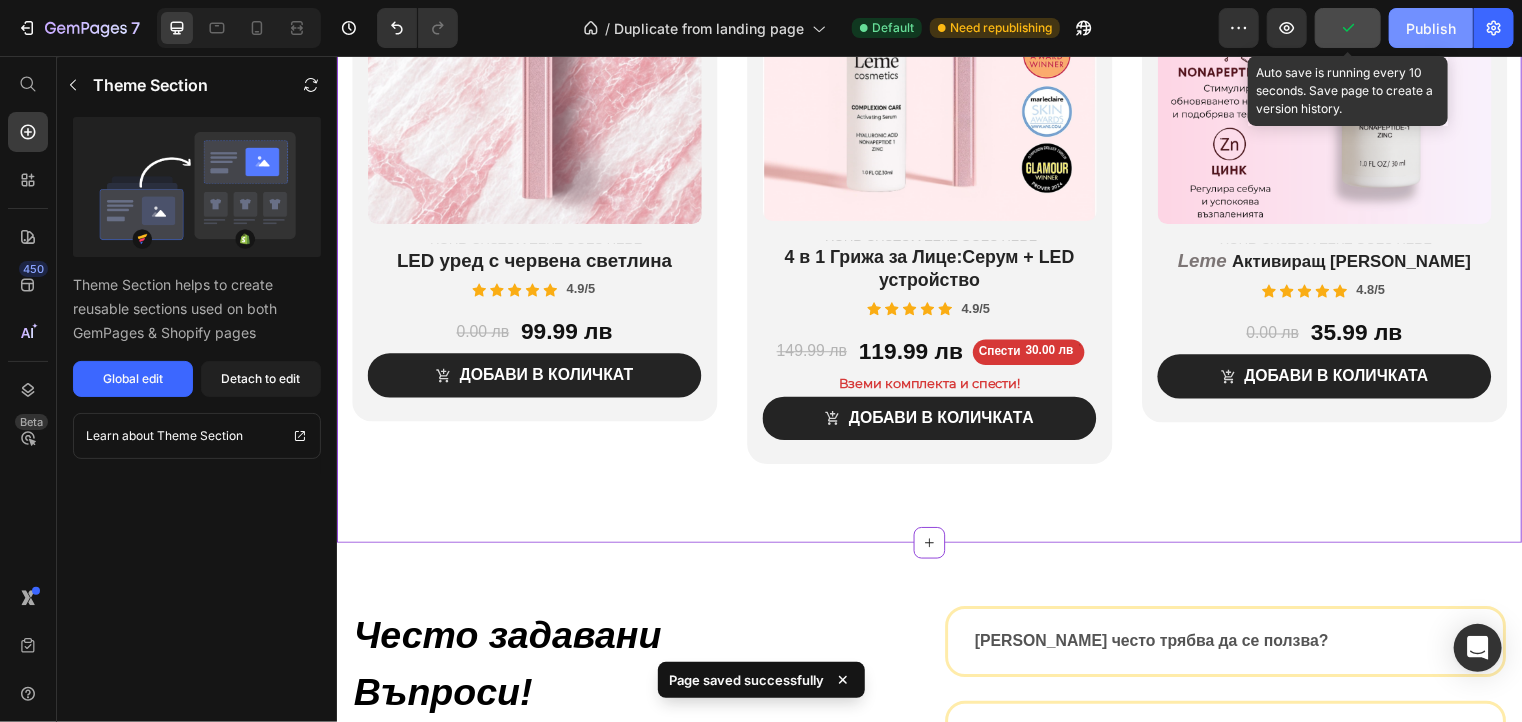 click on "Publish" 